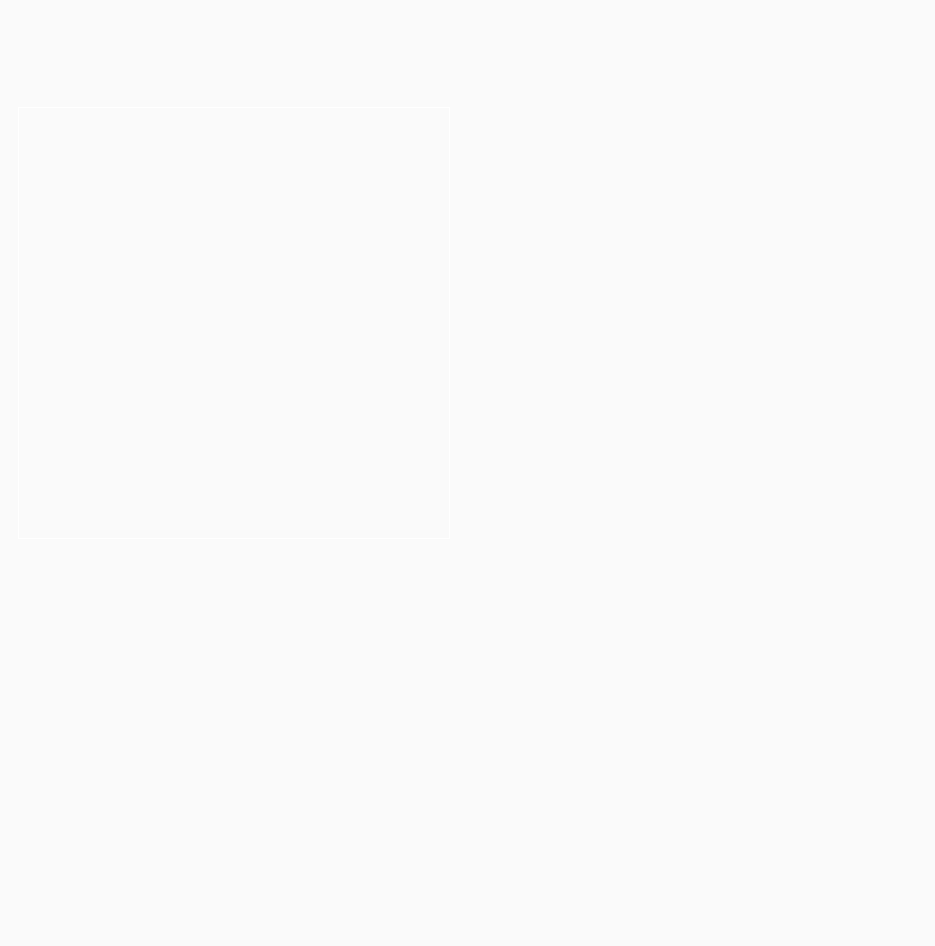 scroll, scrollTop: 0, scrollLeft: 0, axis: both 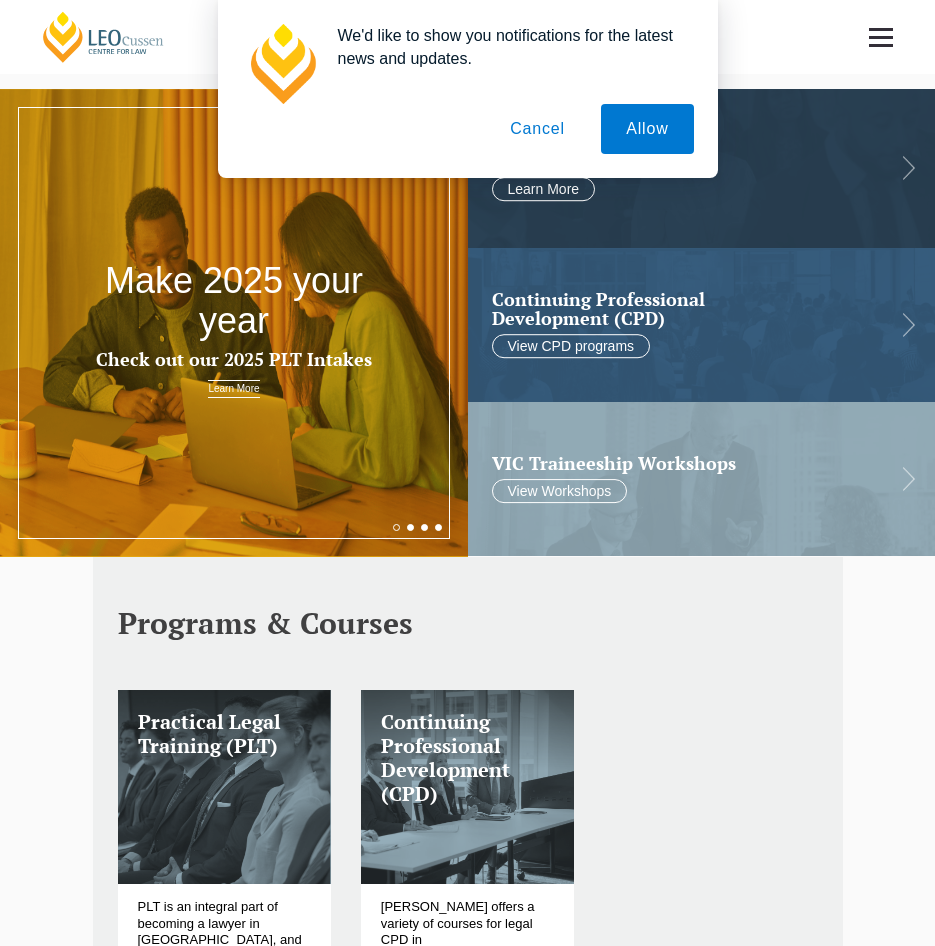 click on "Cancel" at bounding box center (537, 129) 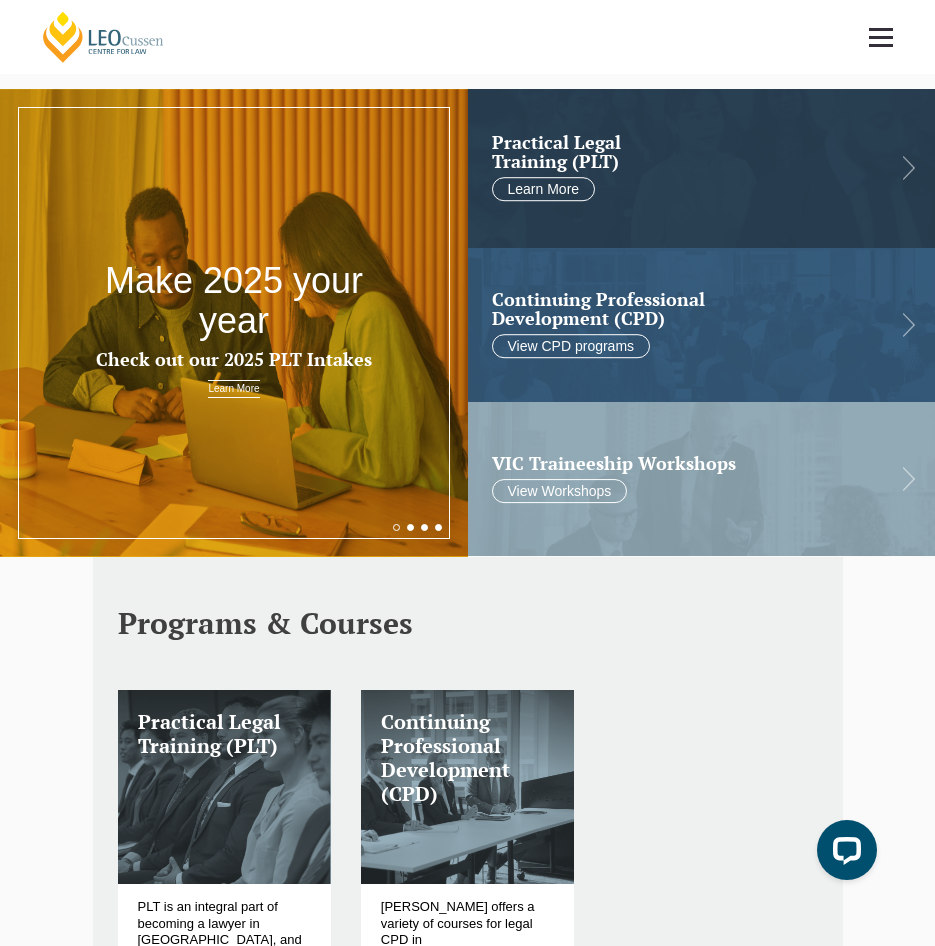 scroll, scrollTop: 0, scrollLeft: 0, axis: both 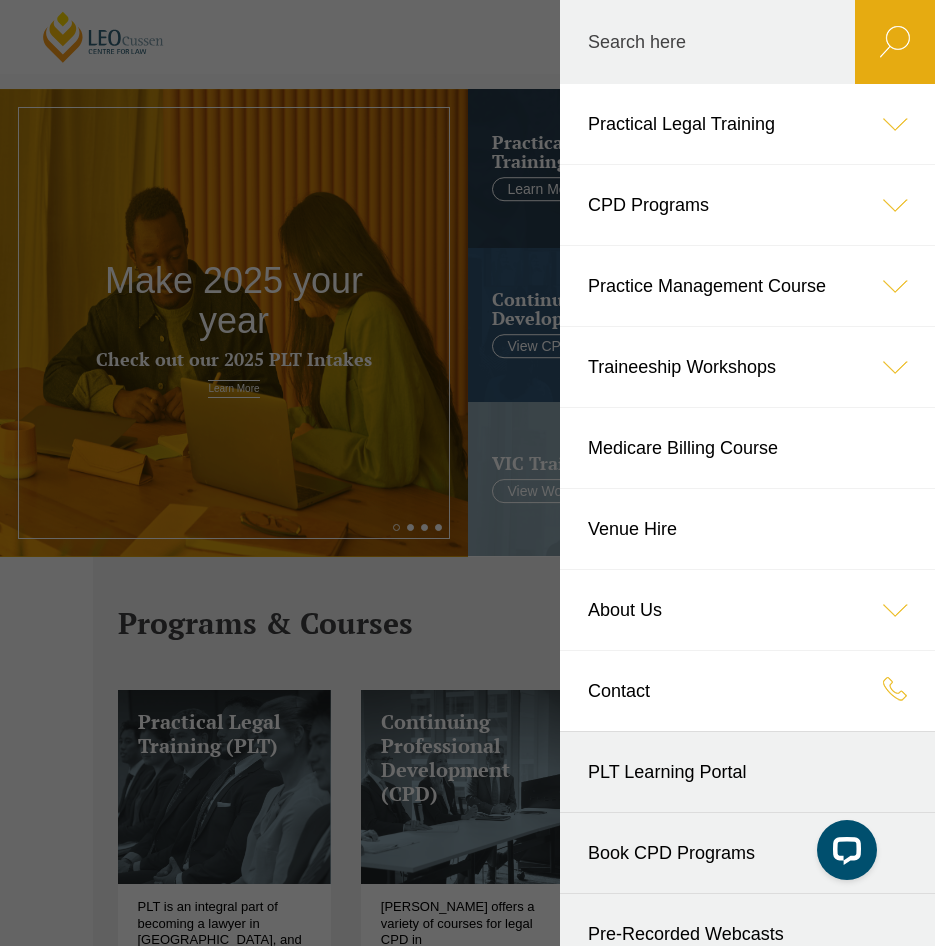click at bounding box center (895, 124) 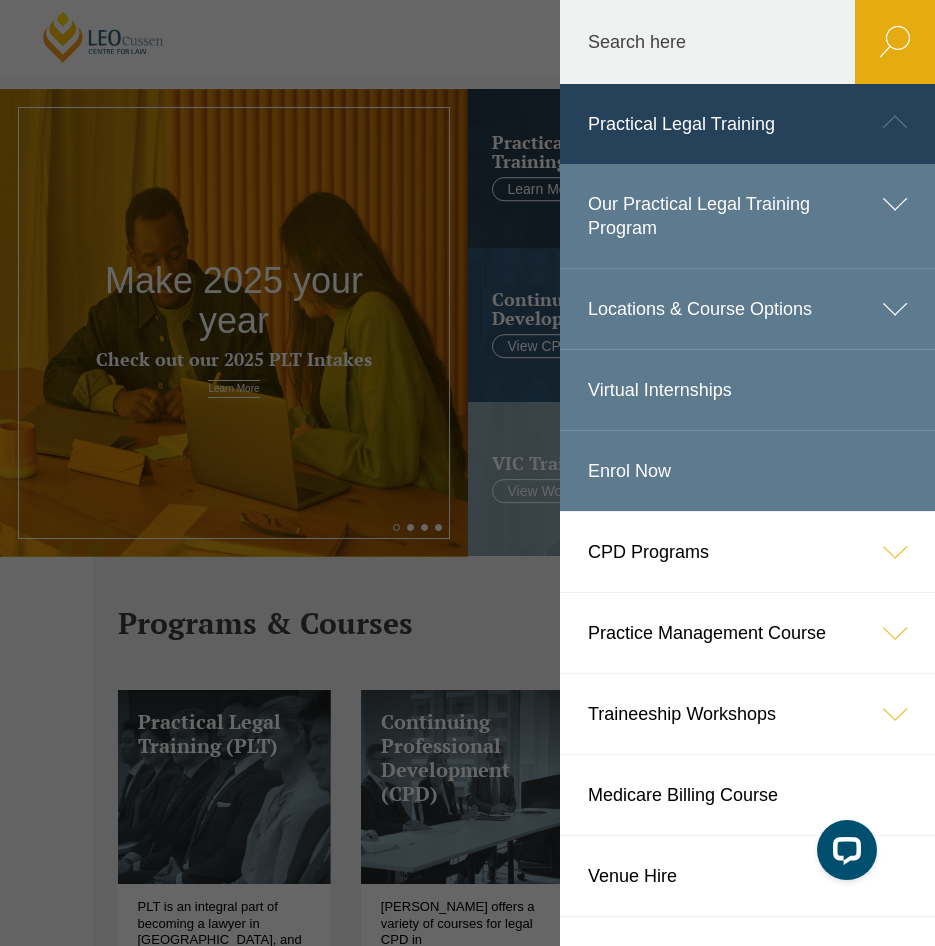 click at bounding box center (895, 204) 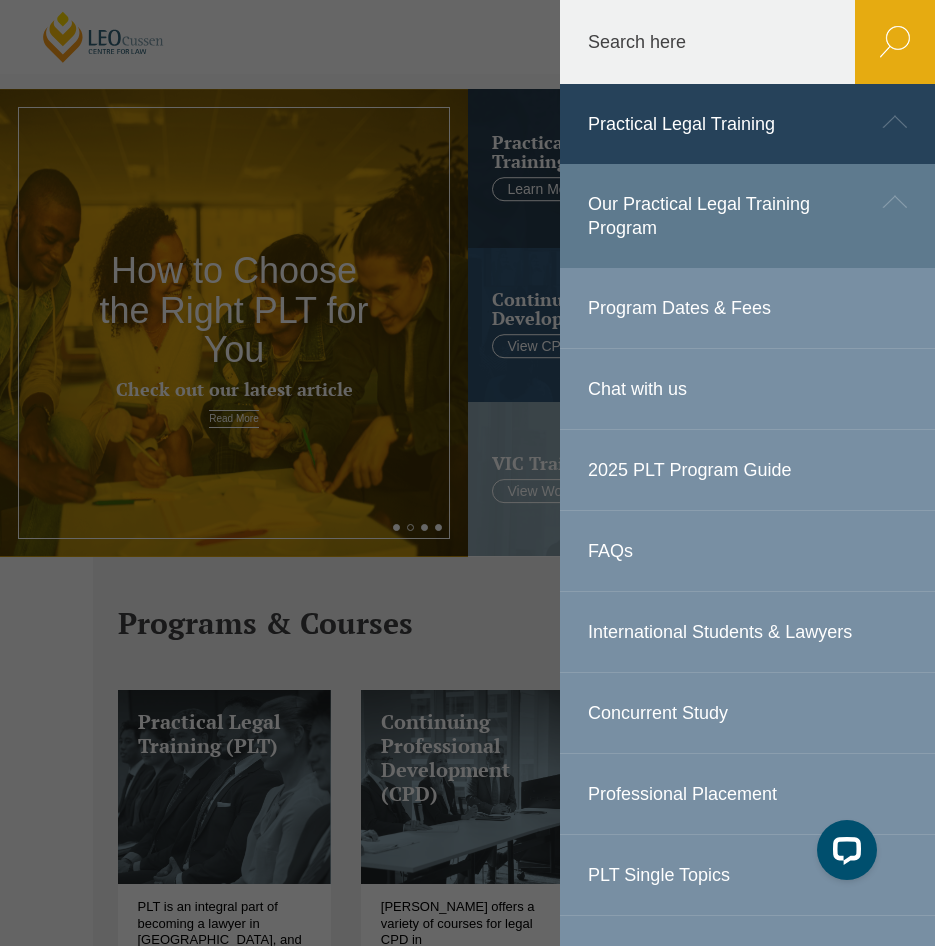 click on "Program Dates & Fees" at bounding box center [747, 308] 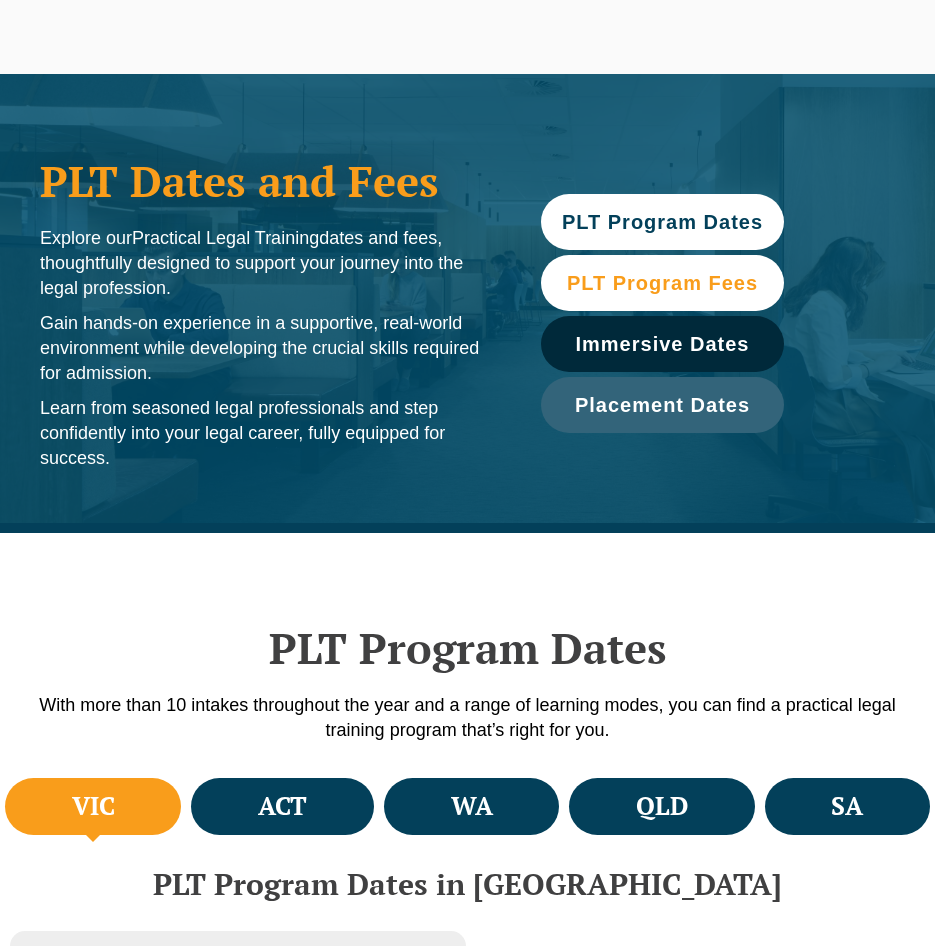 scroll, scrollTop: 0, scrollLeft: 0, axis: both 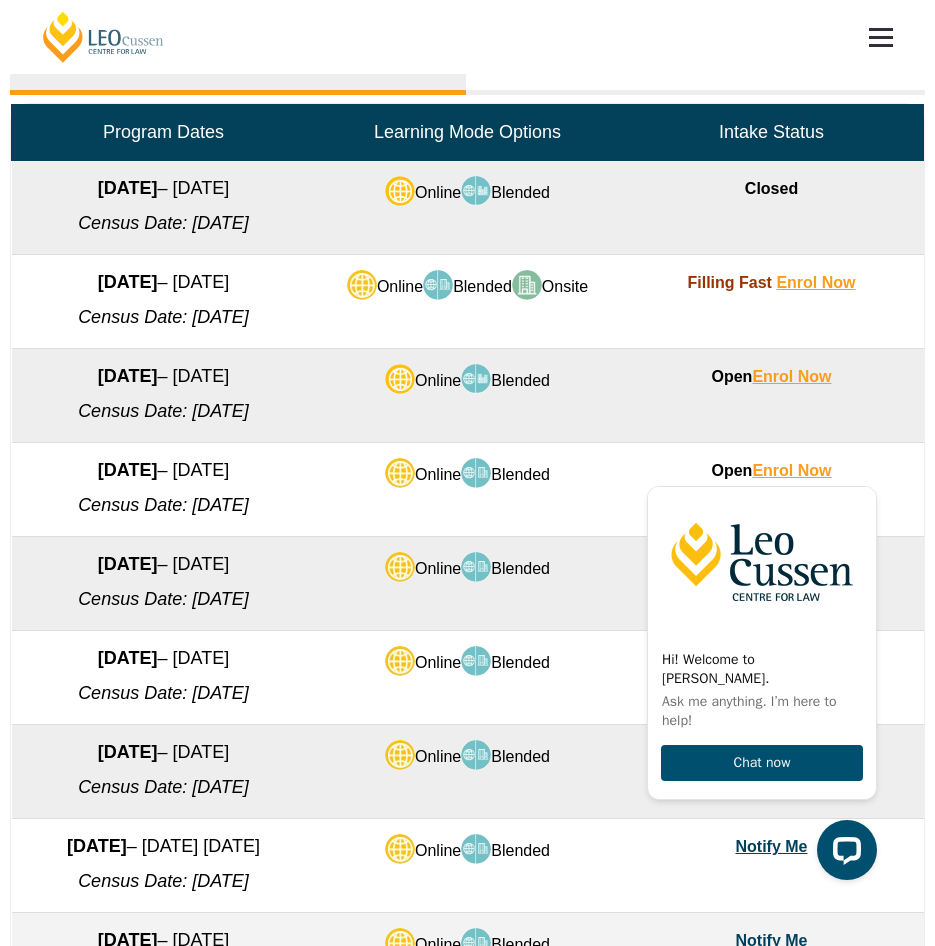 drag, startPoint x: 42, startPoint y: 277, endPoint x: 306, endPoint y: 333, distance: 269.87405 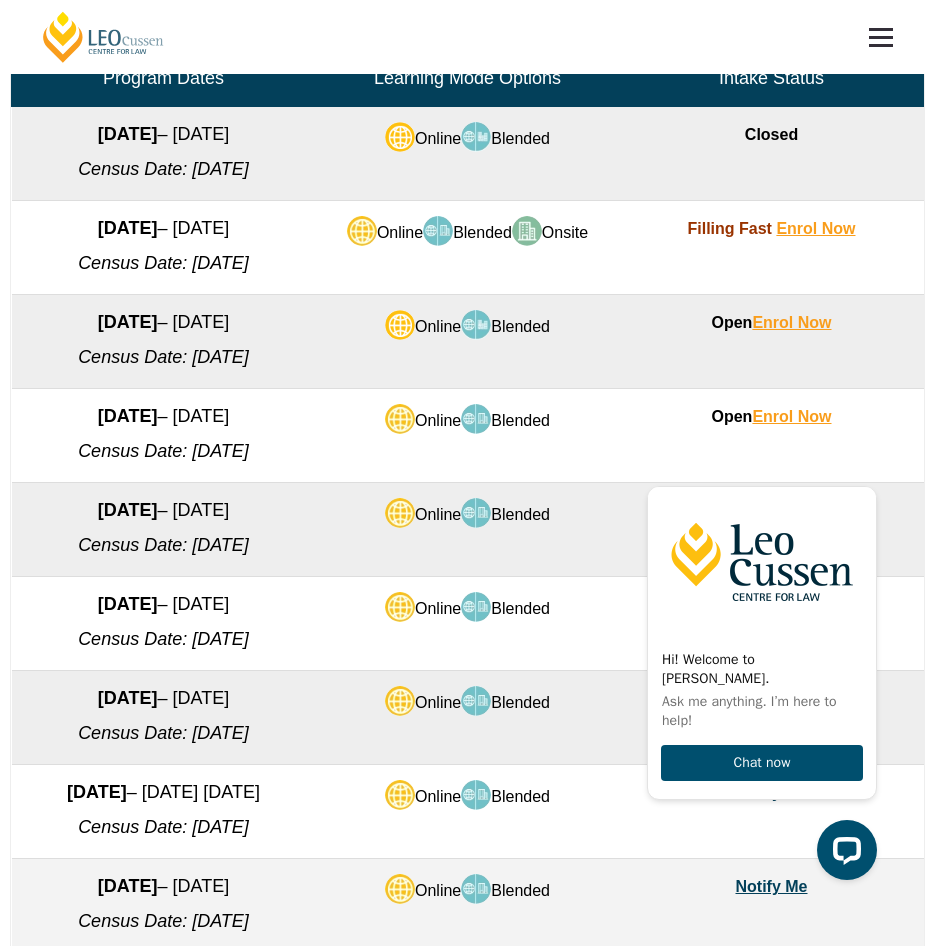 scroll, scrollTop: 1000, scrollLeft: 0, axis: vertical 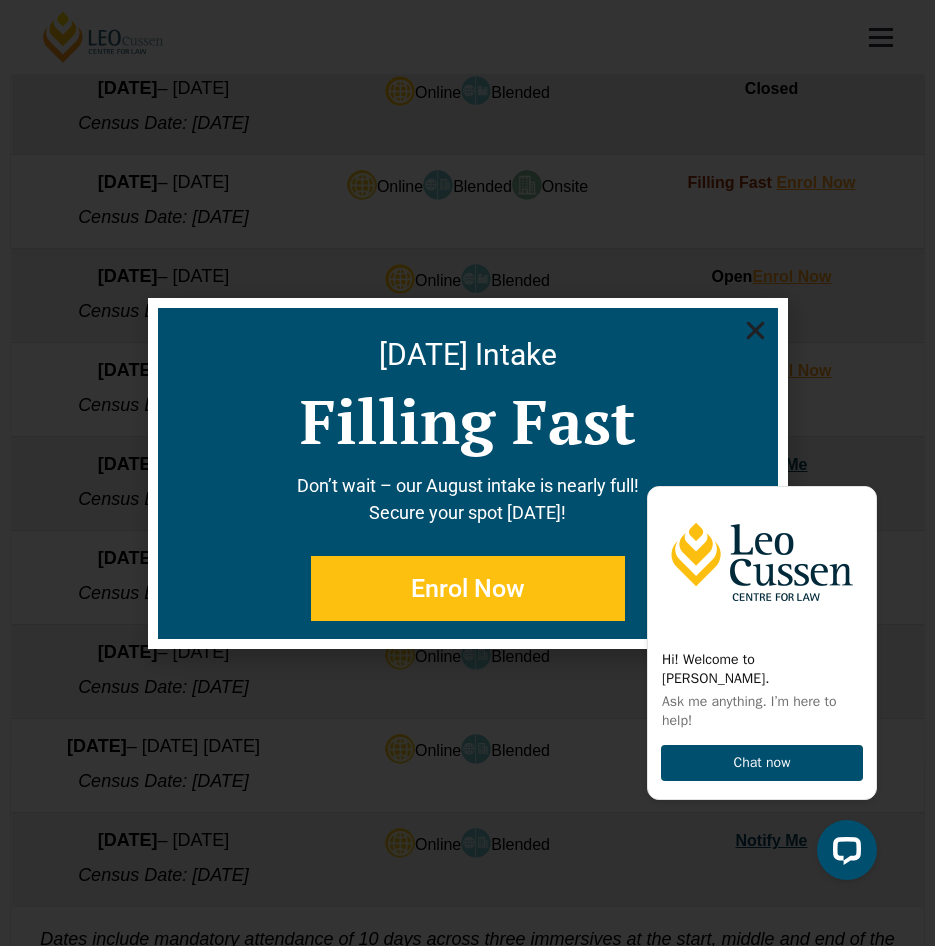 click 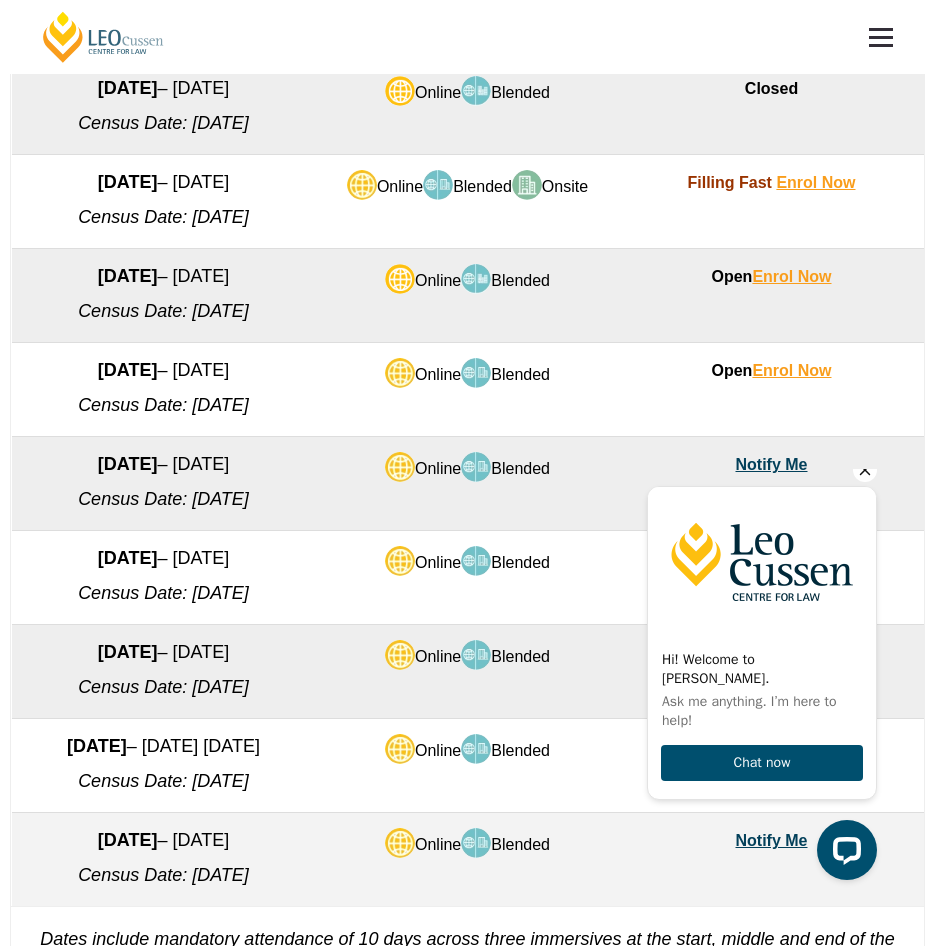 click 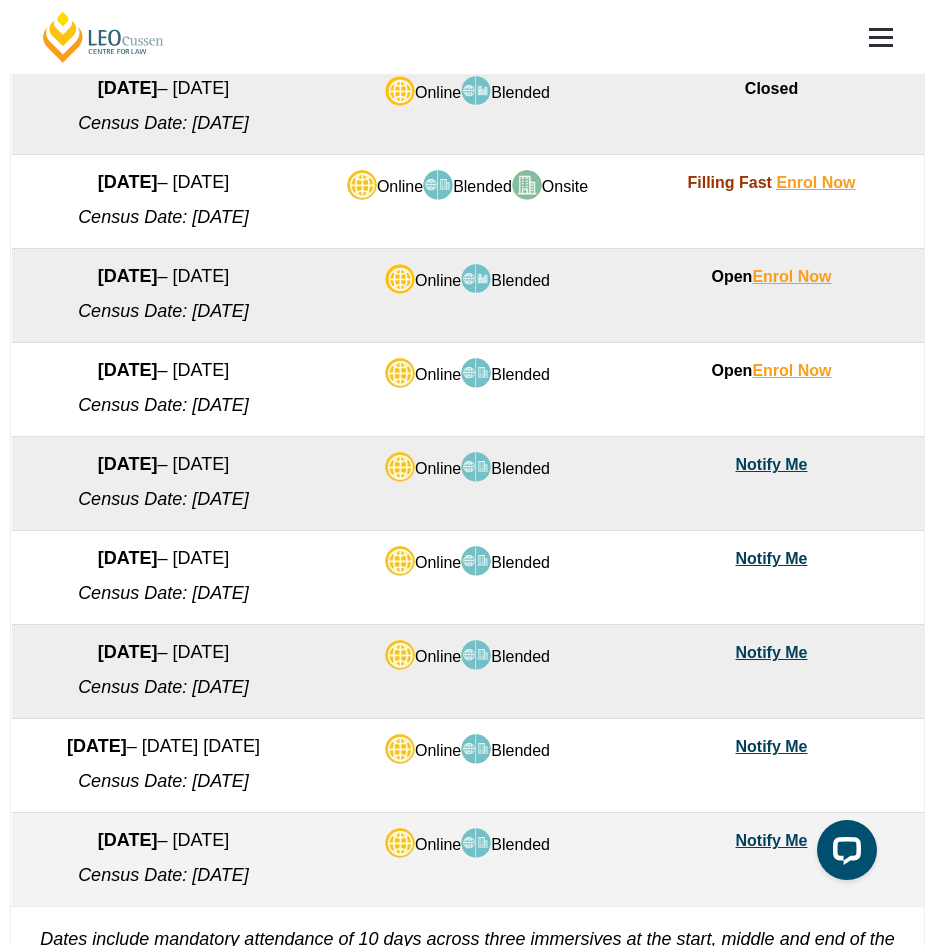 drag, startPoint x: 23, startPoint y: 300, endPoint x: 307, endPoint y: 357, distance: 289.6636 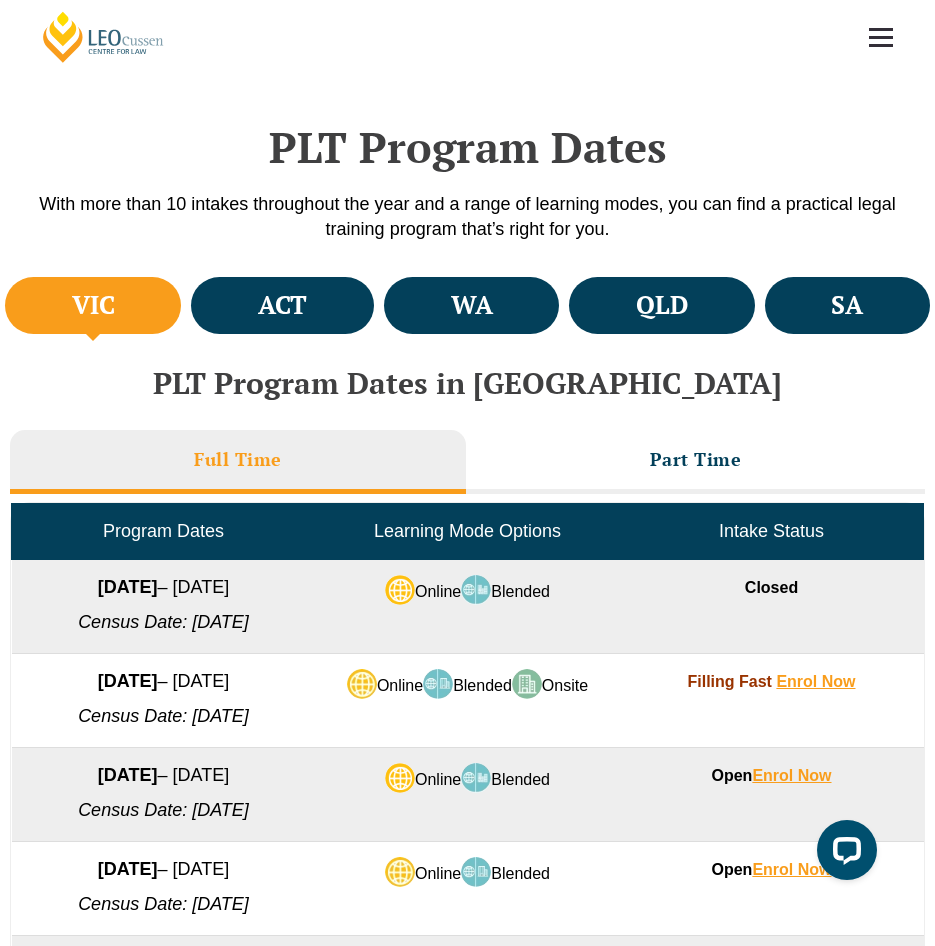 scroll, scrollTop: 500, scrollLeft: 0, axis: vertical 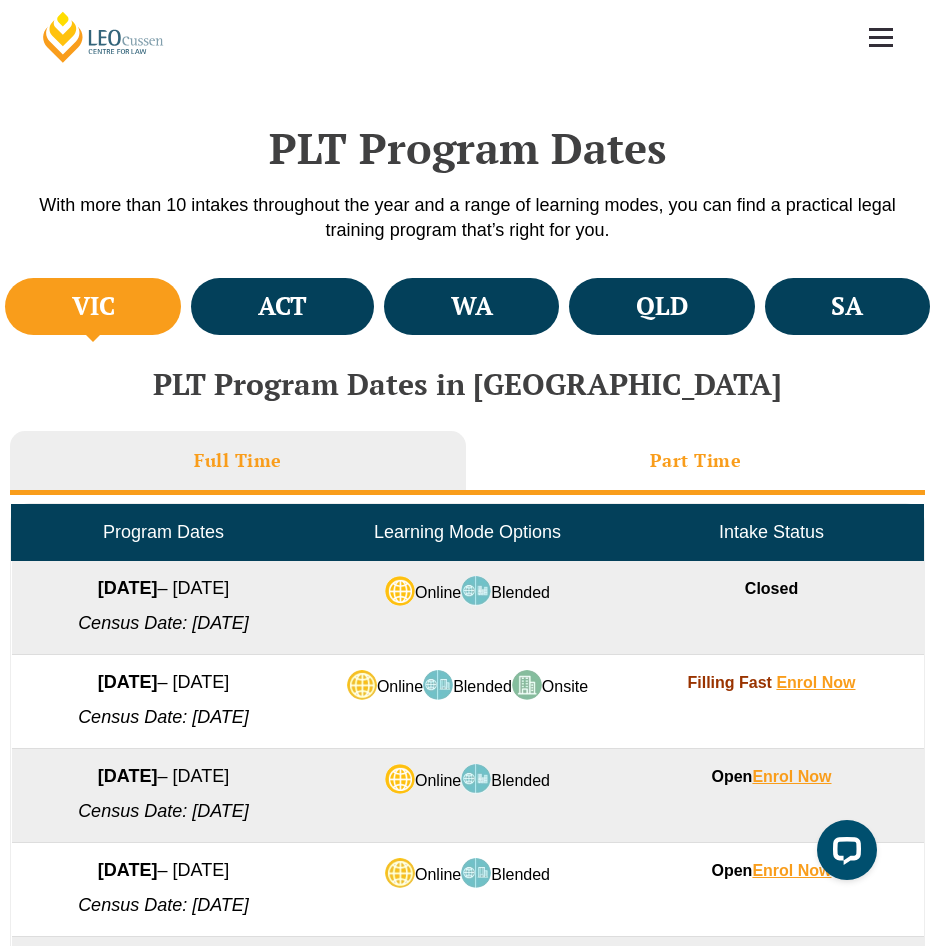 click on "Part Time" at bounding box center (696, 463) 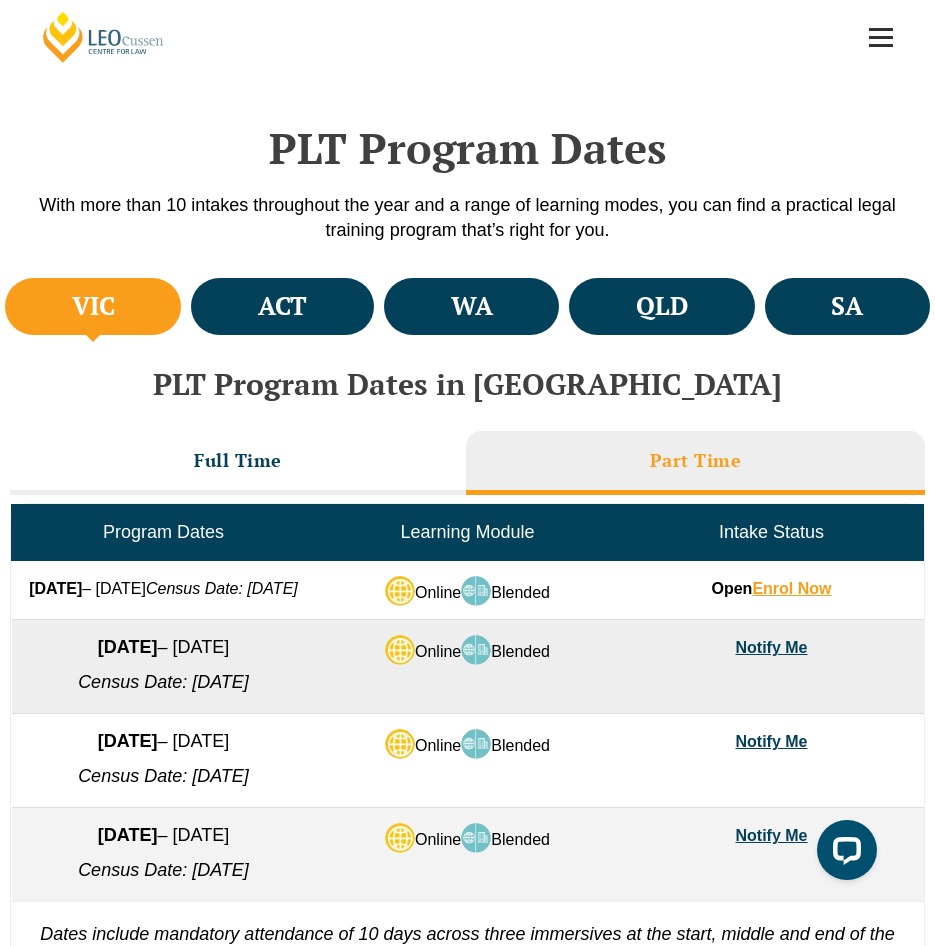 scroll, scrollTop: 600, scrollLeft: 0, axis: vertical 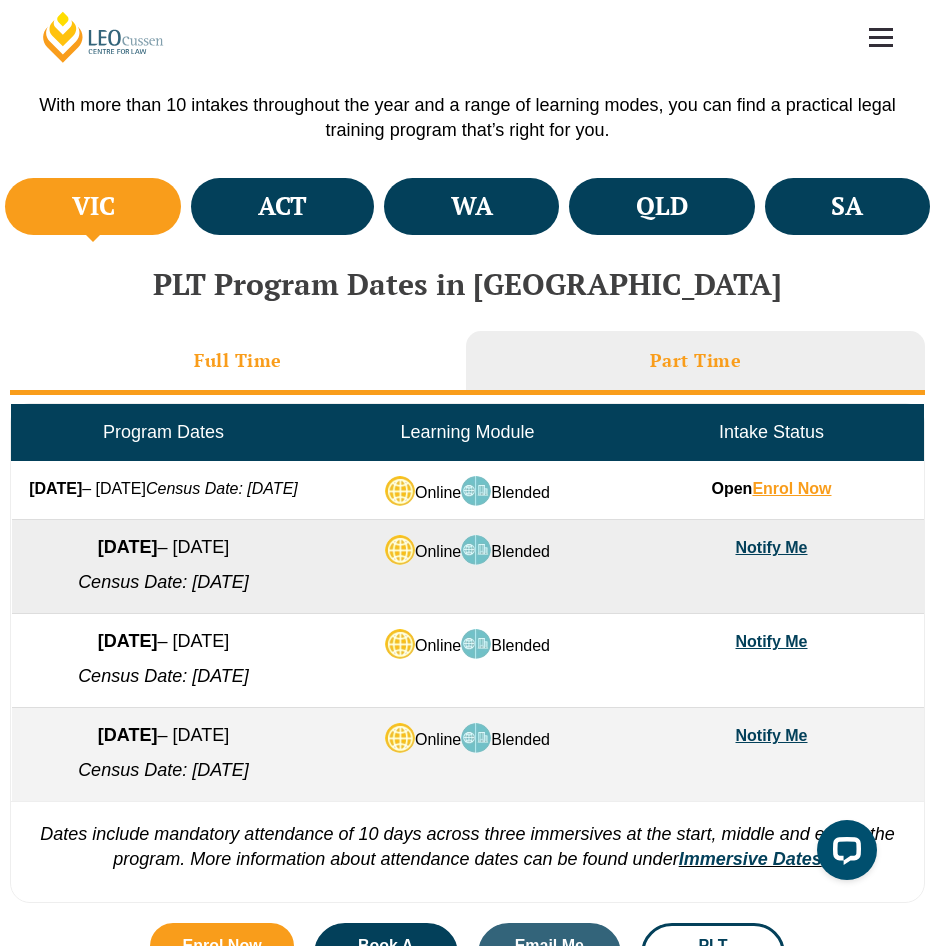click on "Full Time" at bounding box center [238, 363] 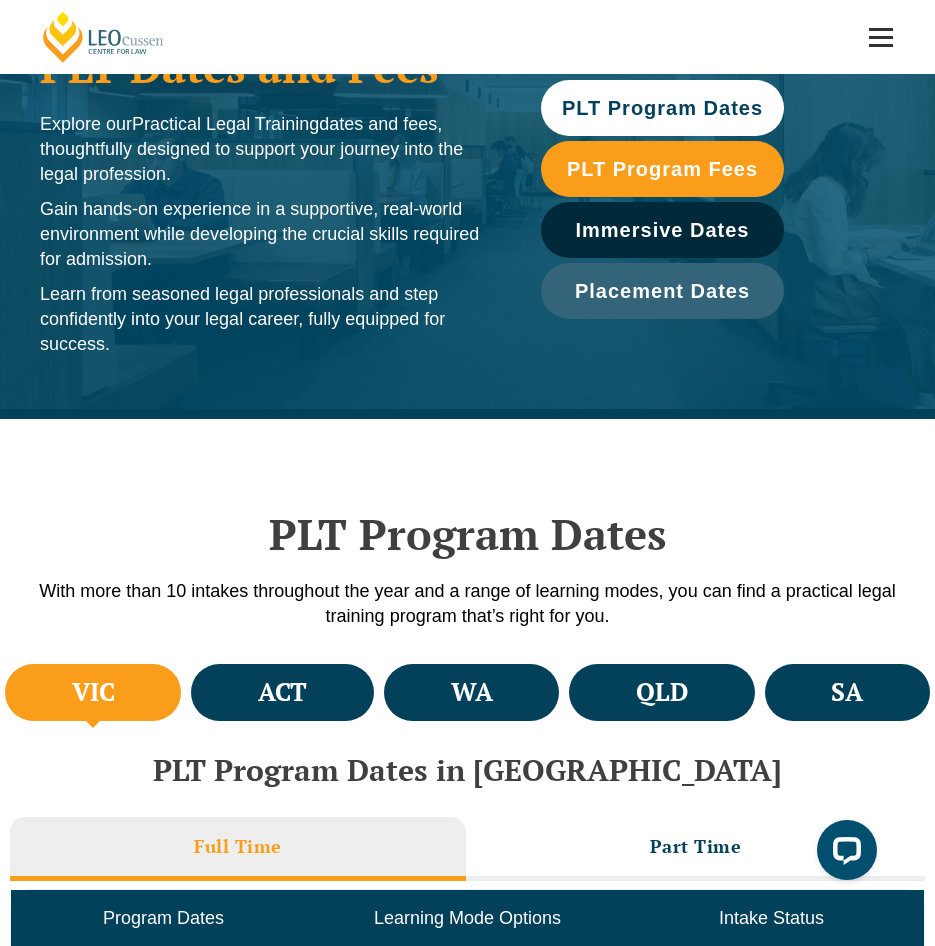 scroll, scrollTop: 0, scrollLeft: 0, axis: both 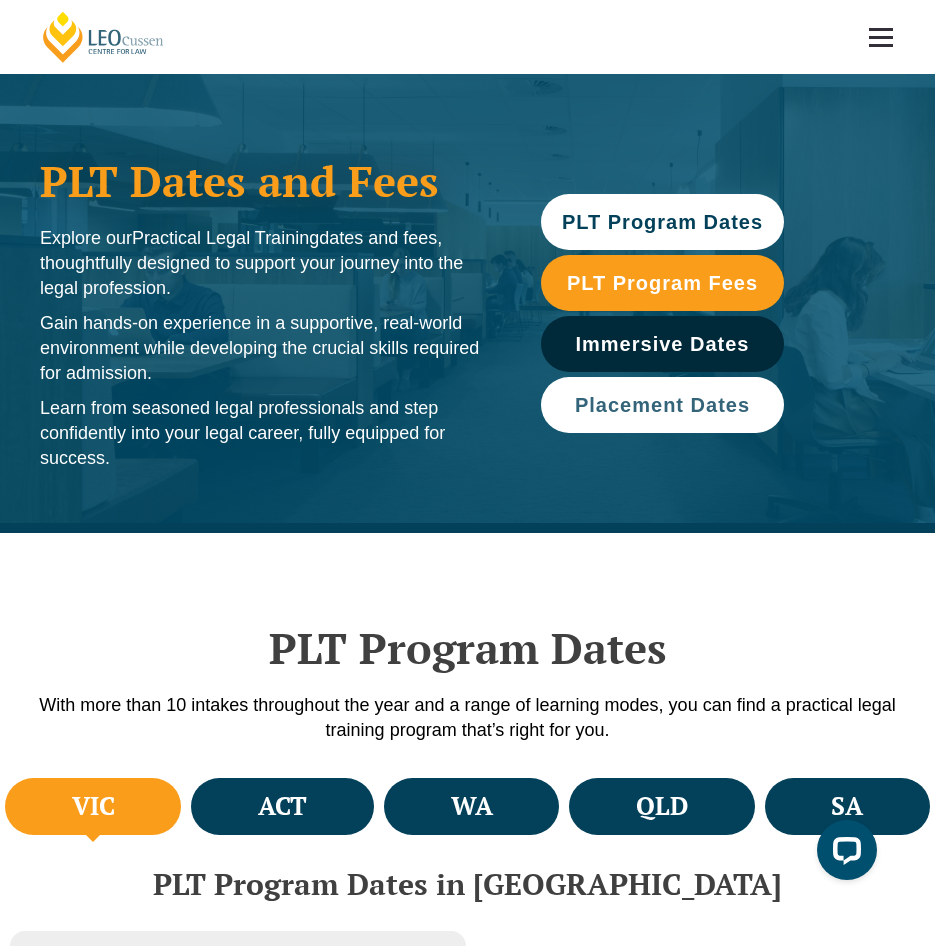 click on "Placement Dates" at bounding box center [662, 405] 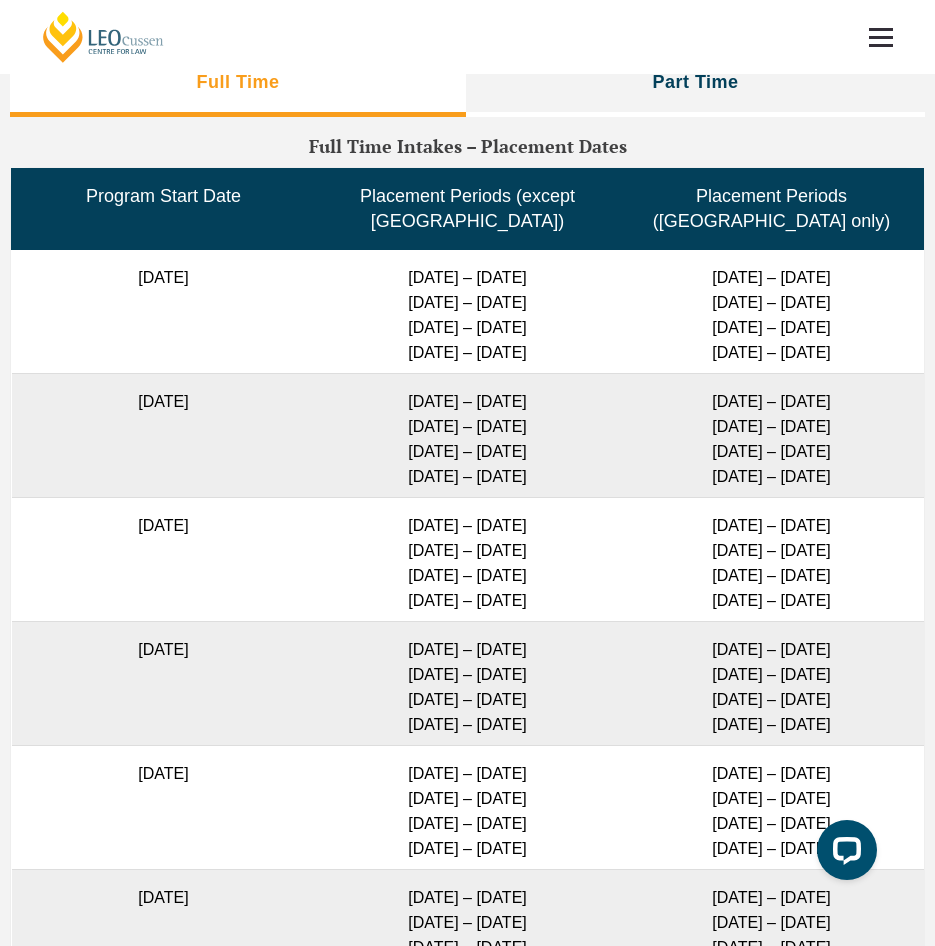 scroll, scrollTop: 4700, scrollLeft: 0, axis: vertical 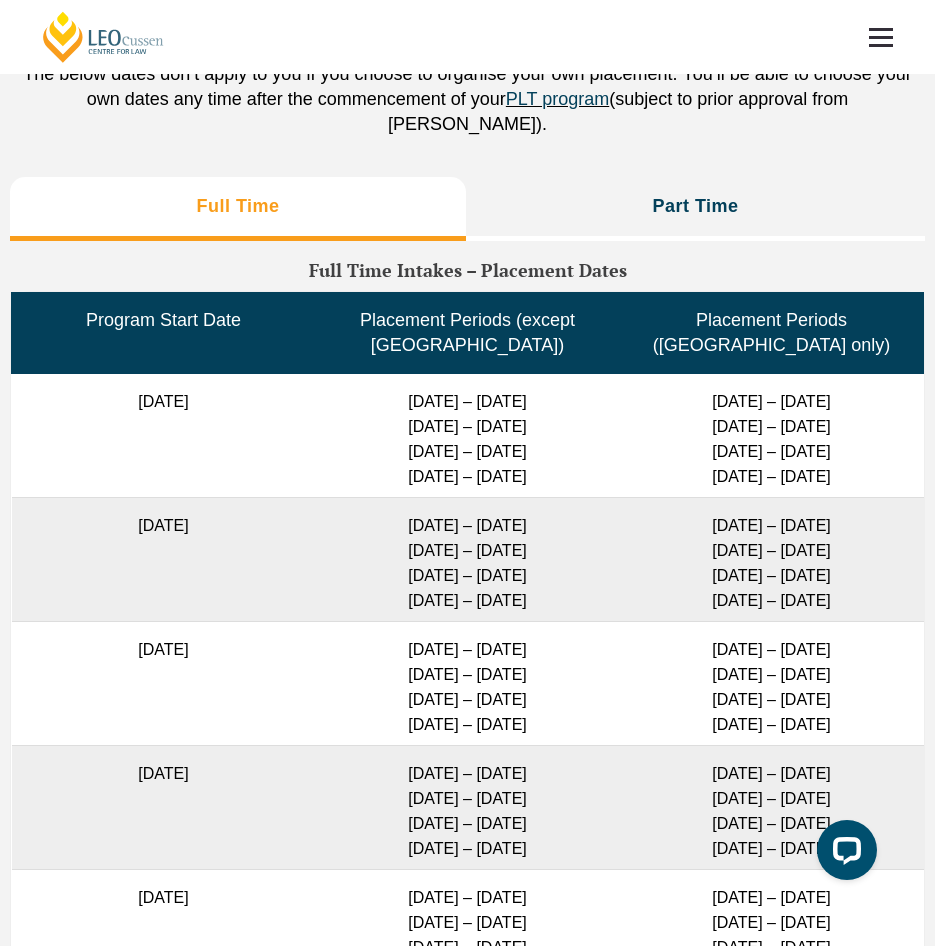 click on "Full Time Intakes – Placement Dates" at bounding box center (467, 271) 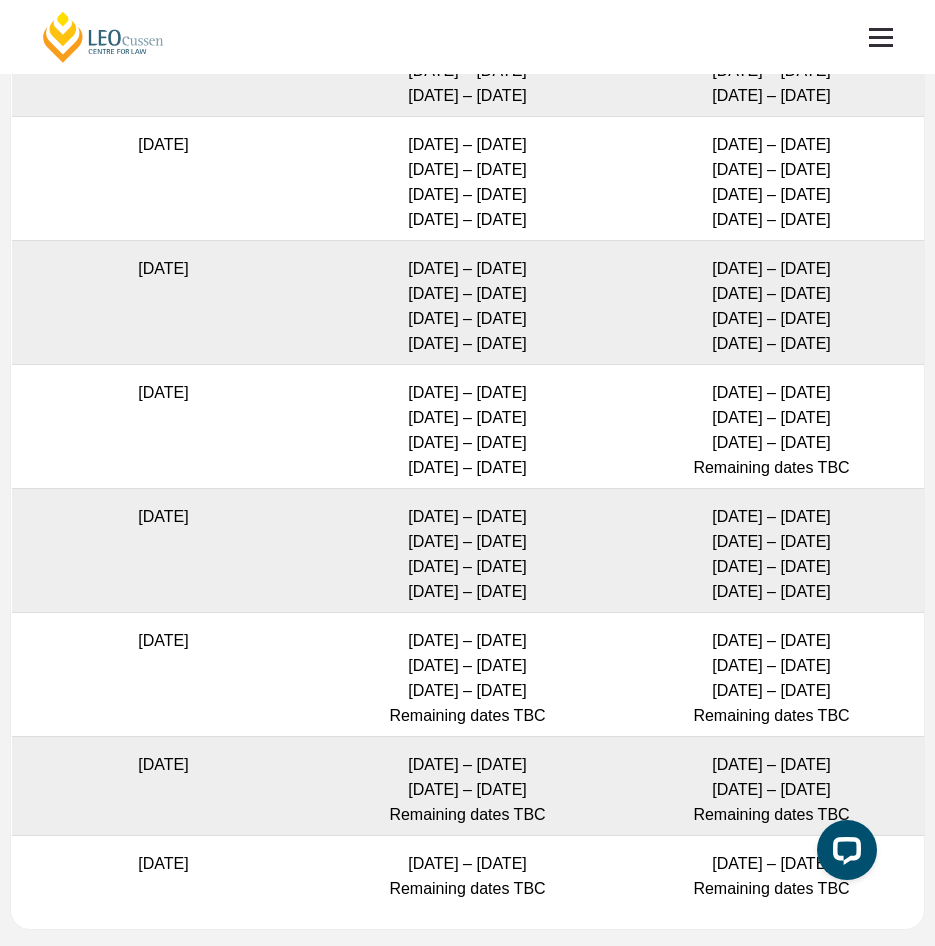 scroll, scrollTop: 5500, scrollLeft: 0, axis: vertical 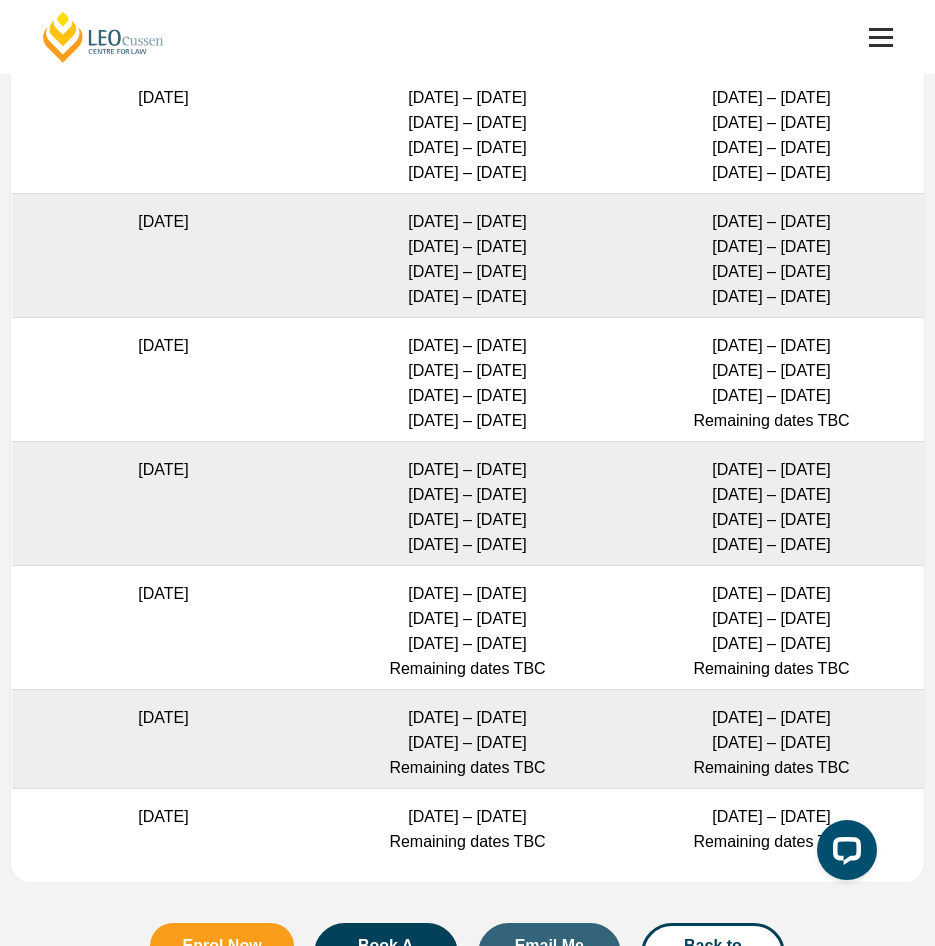 drag, startPoint x: 388, startPoint y: 622, endPoint x: 552, endPoint y: 691, distance: 177.92415 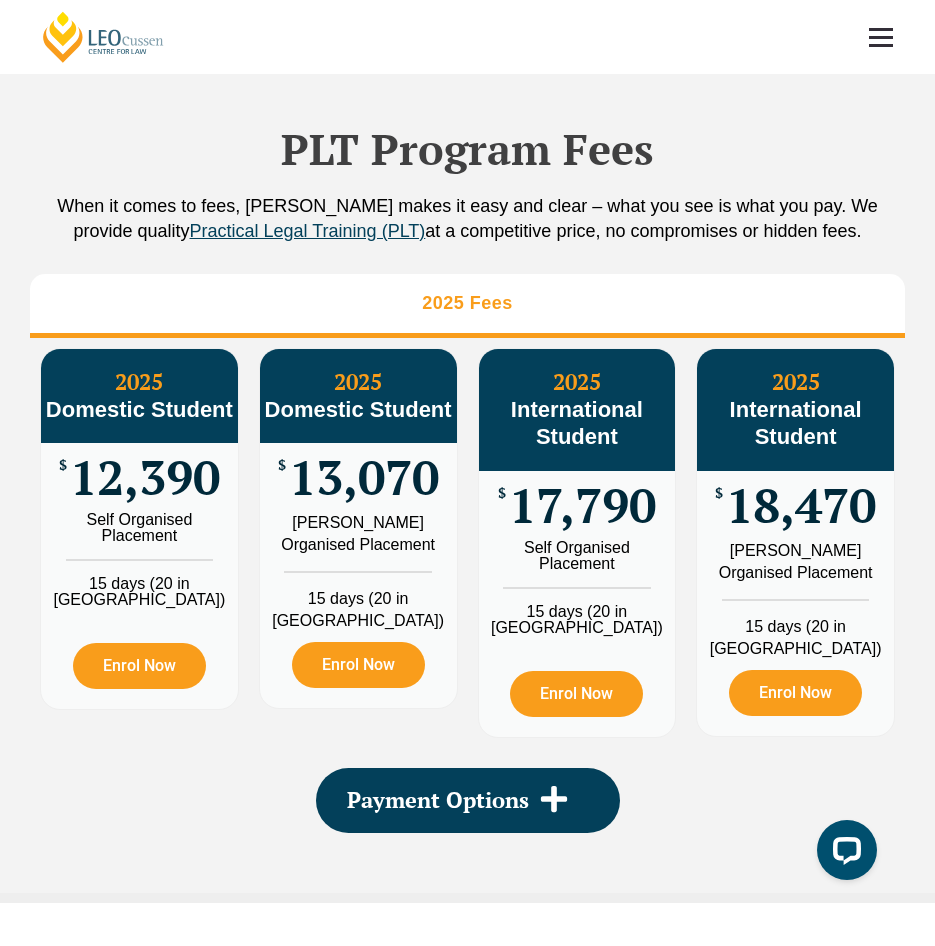 scroll, scrollTop: 2300, scrollLeft: 0, axis: vertical 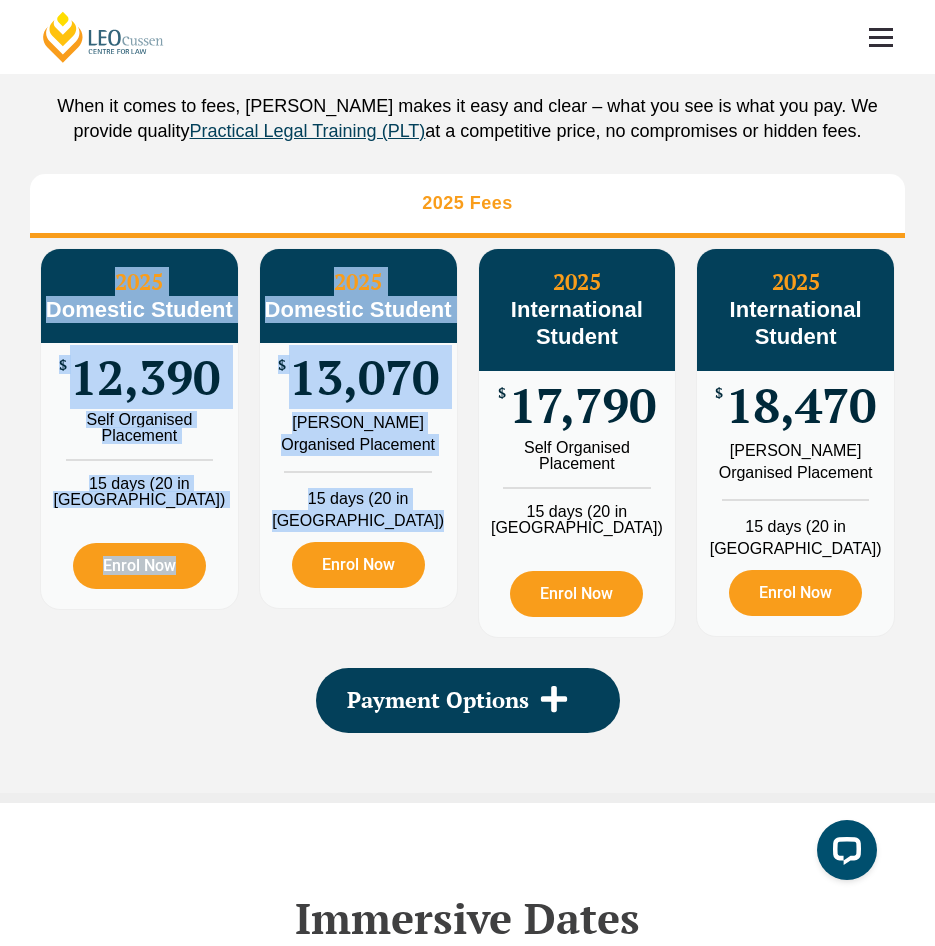 drag, startPoint x: 111, startPoint y: 378, endPoint x: 268, endPoint y: 674, distance: 335.0597 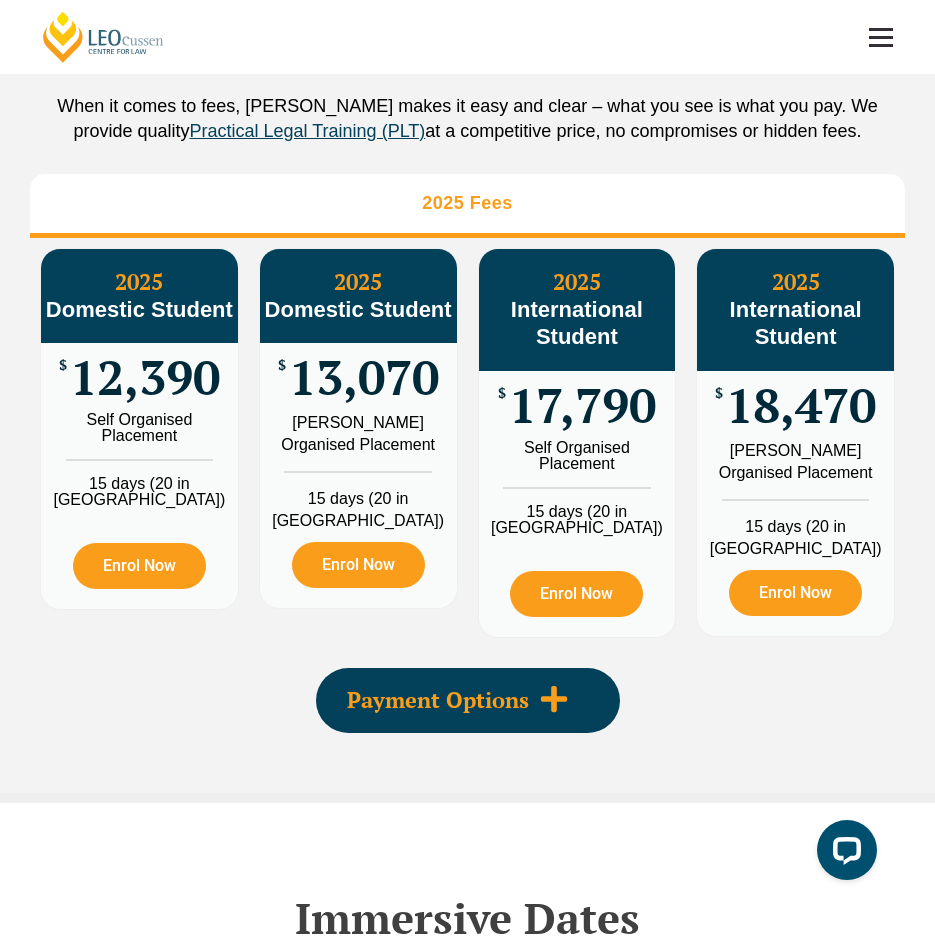 click on "Payment Options" at bounding box center (438, 700) 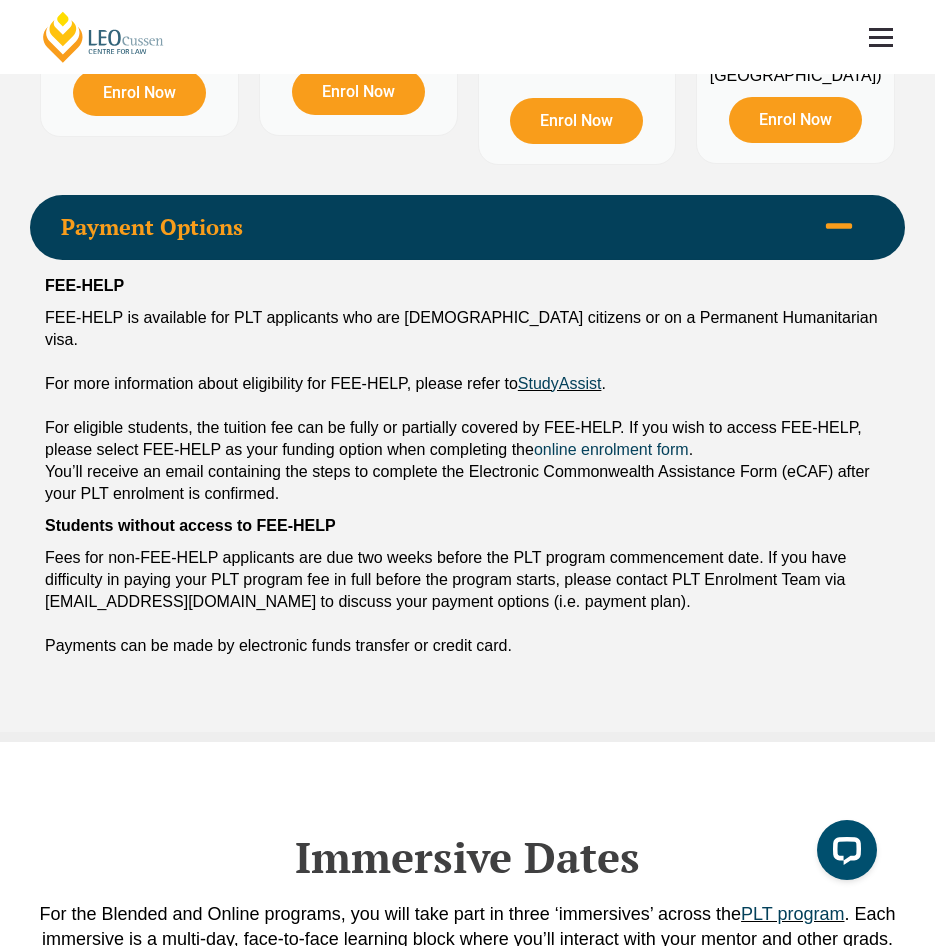 scroll, scrollTop: 2800, scrollLeft: 0, axis: vertical 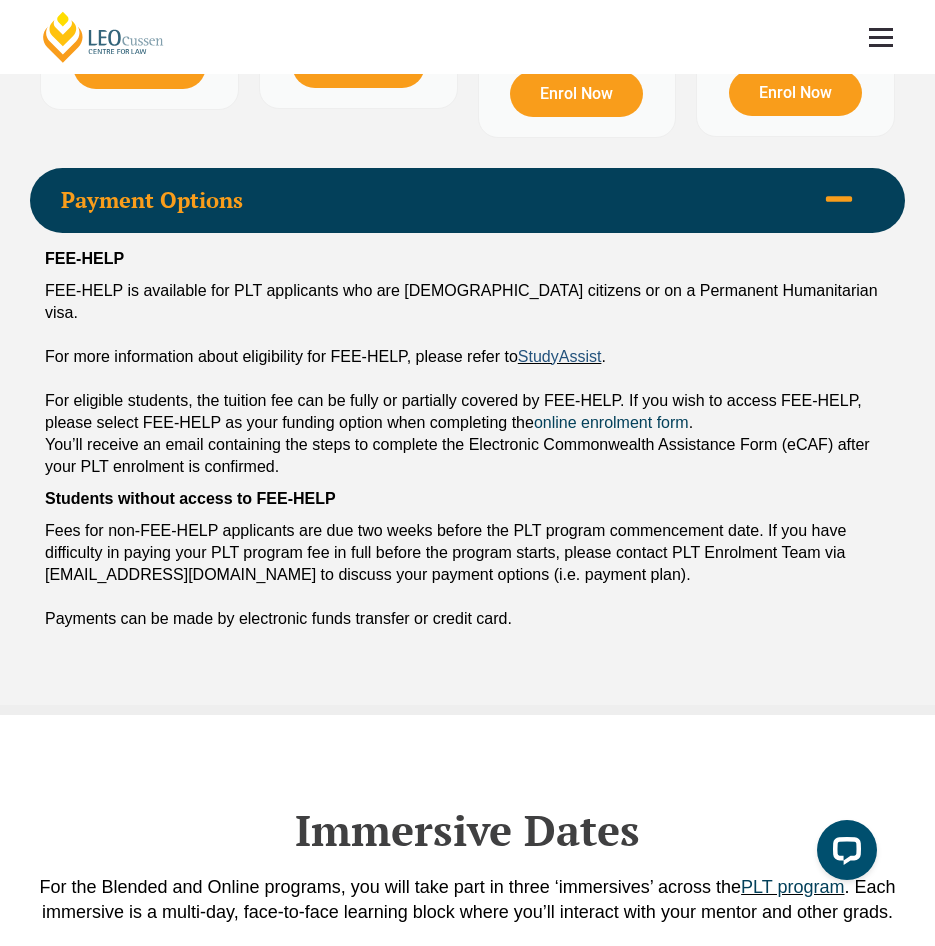 click on "StudyAssist" at bounding box center [560, 356] 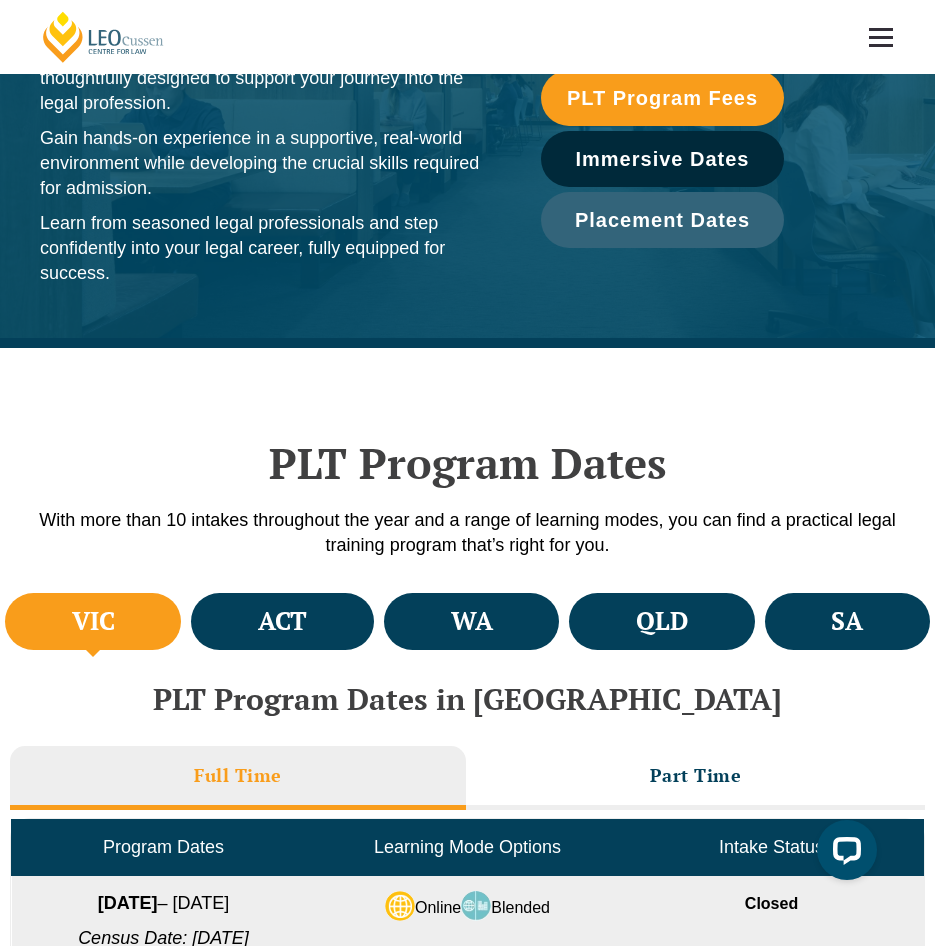 scroll, scrollTop: 0, scrollLeft: 0, axis: both 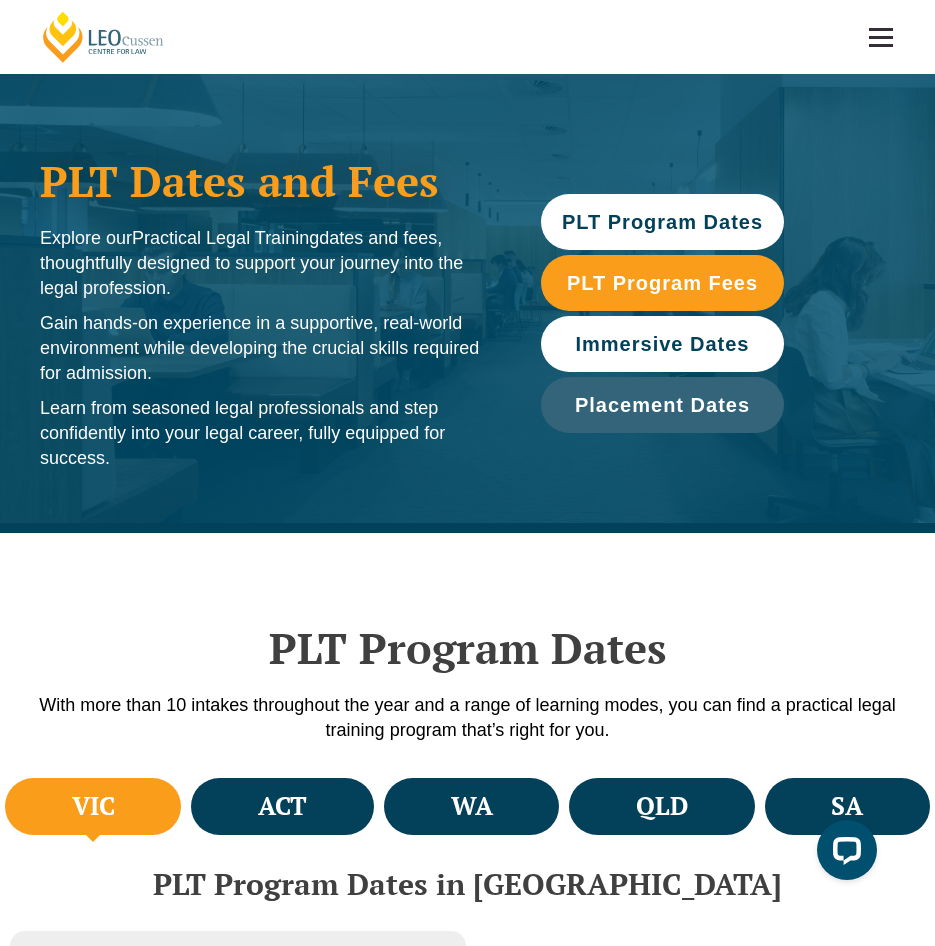 click on "Immersive Dates" at bounding box center [662, 344] 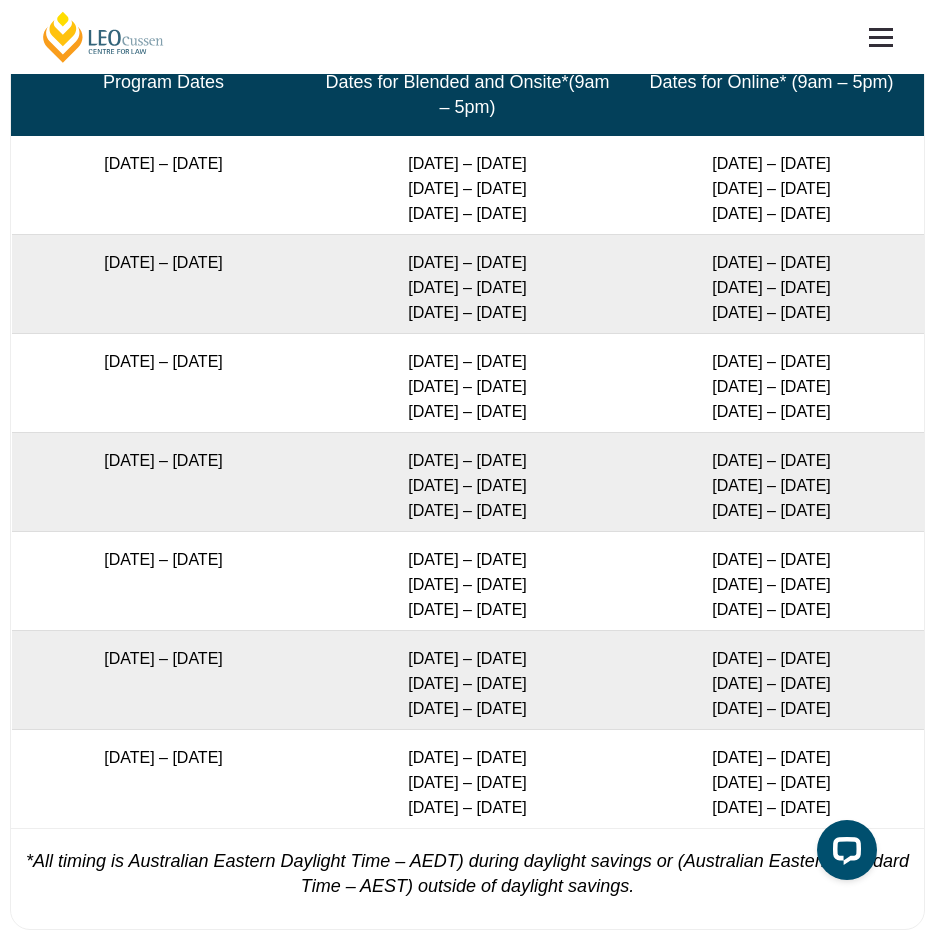 scroll, scrollTop: 3877, scrollLeft: 0, axis: vertical 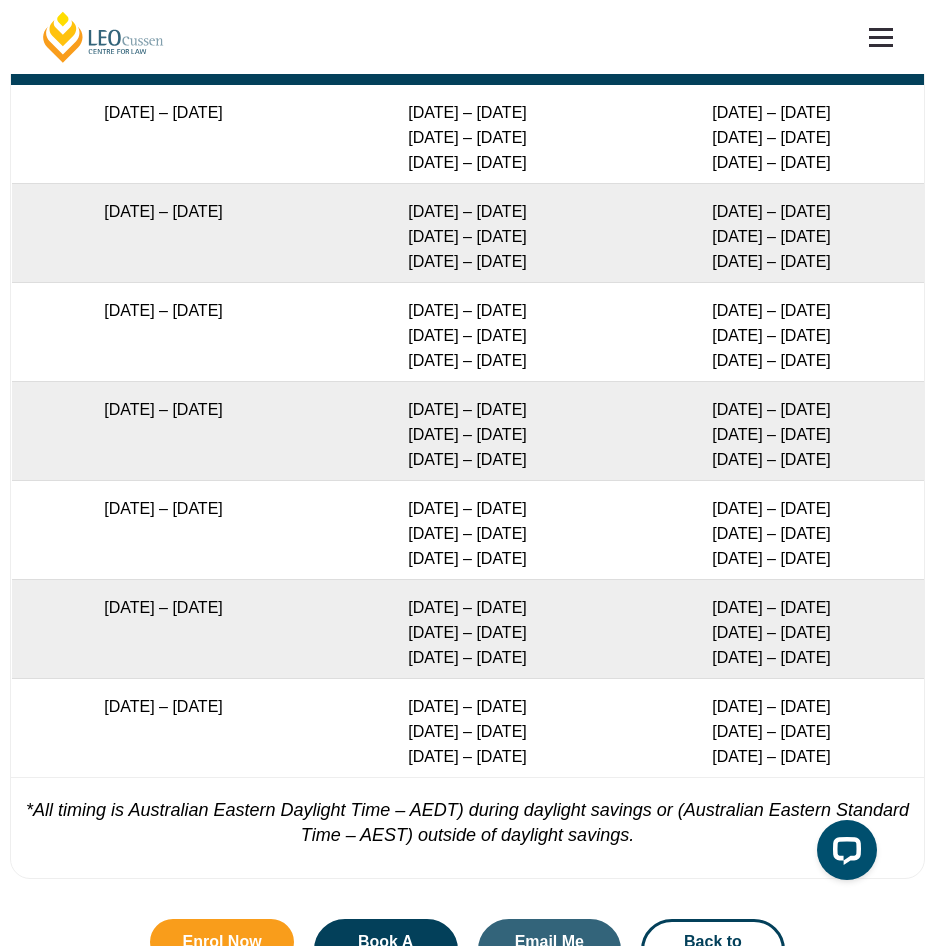 drag, startPoint x: 34, startPoint y: 571, endPoint x: 533, endPoint y: 612, distance: 500.68155 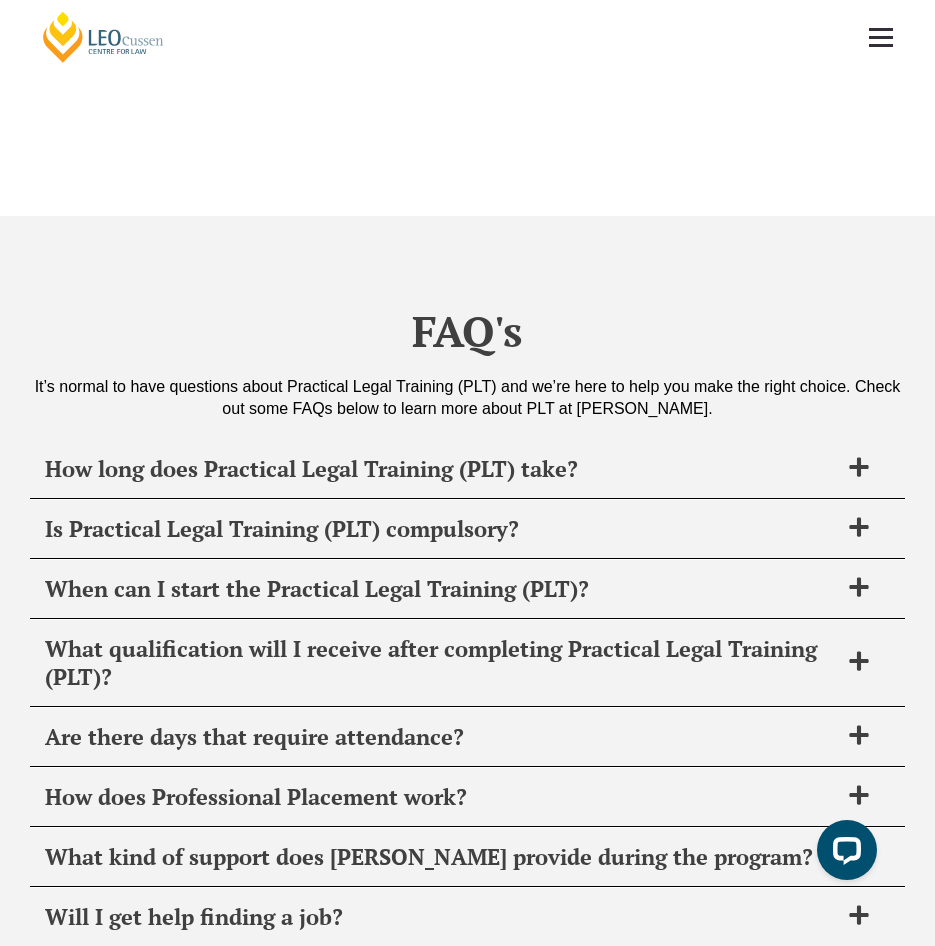 scroll, scrollTop: 7677, scrollLeft: 0, axis: vertical 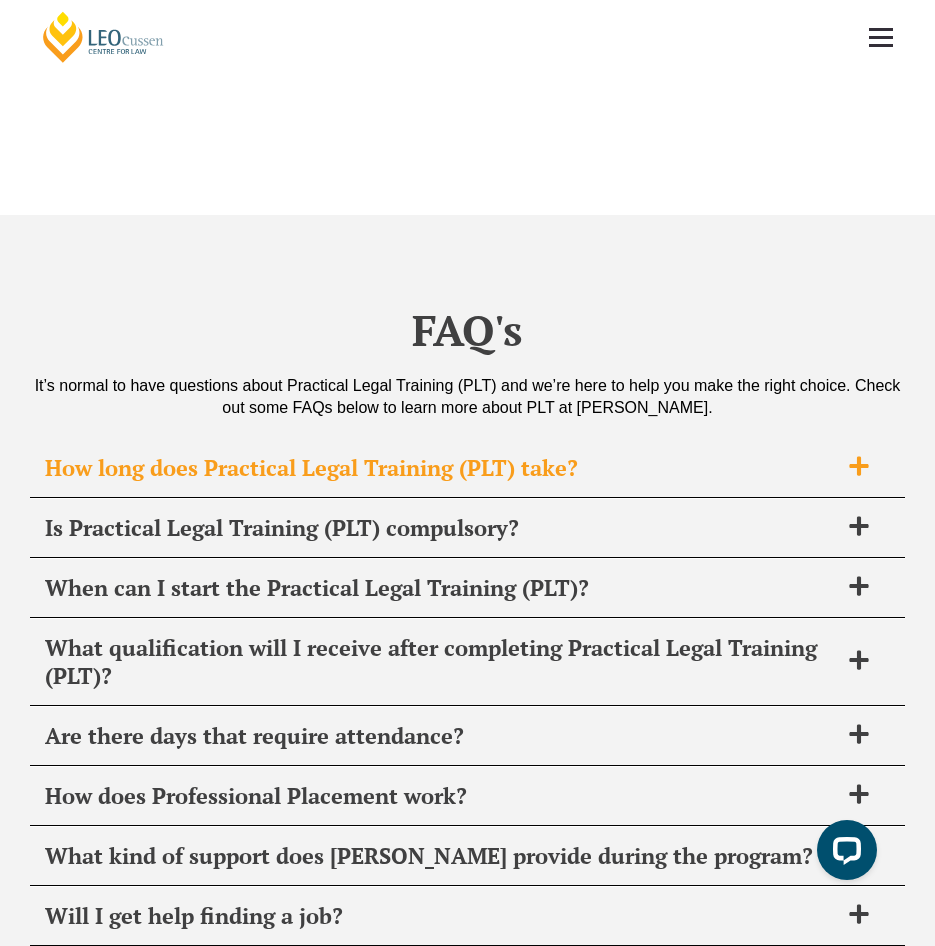click on "How long does Practical Legal Training (PLT) take?" at bounding box center (467, 468) 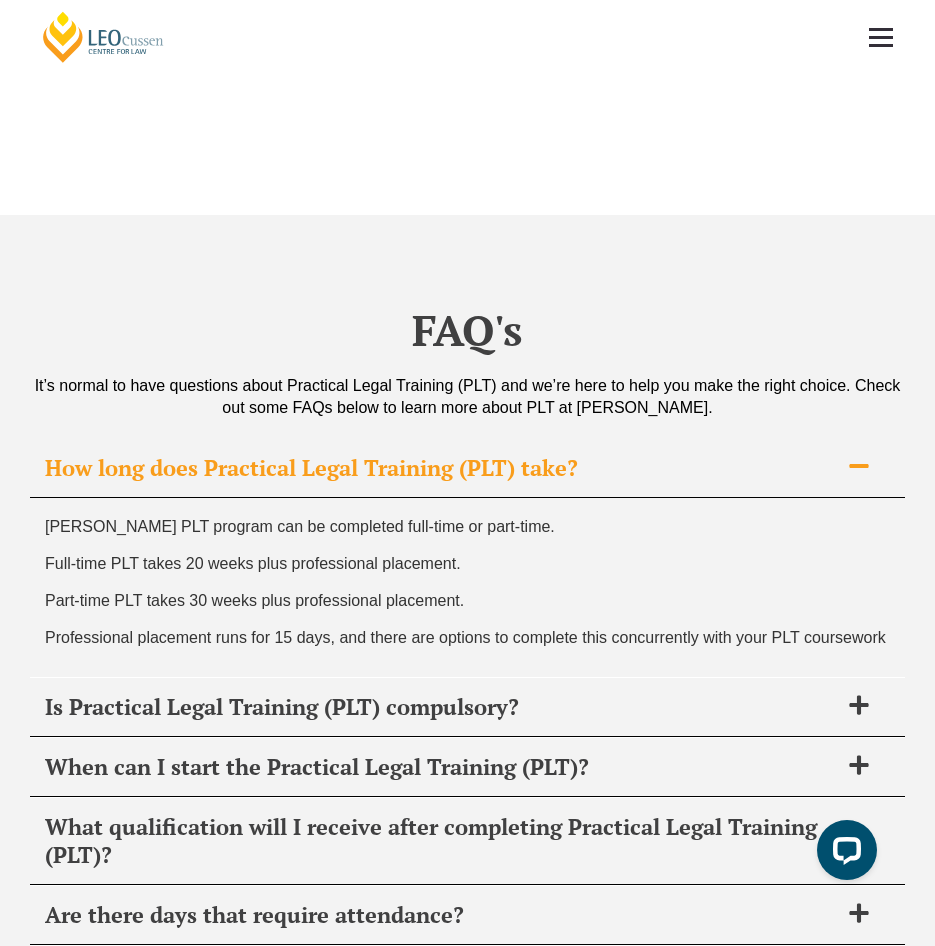 click on "How long does Practical Legal Training (PLT) take?" at bounding box center (441, 468) 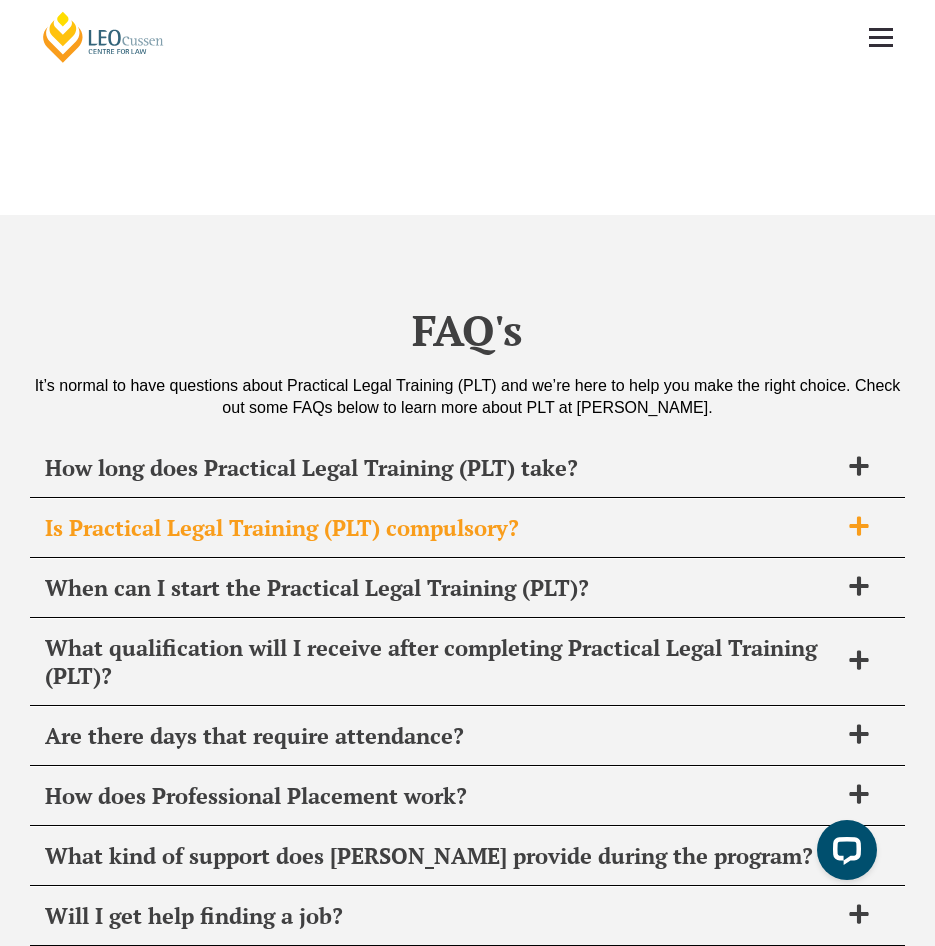 click on "Is Practical Legal Training (PLT) compulsory?" at bounding box center (441, 528) 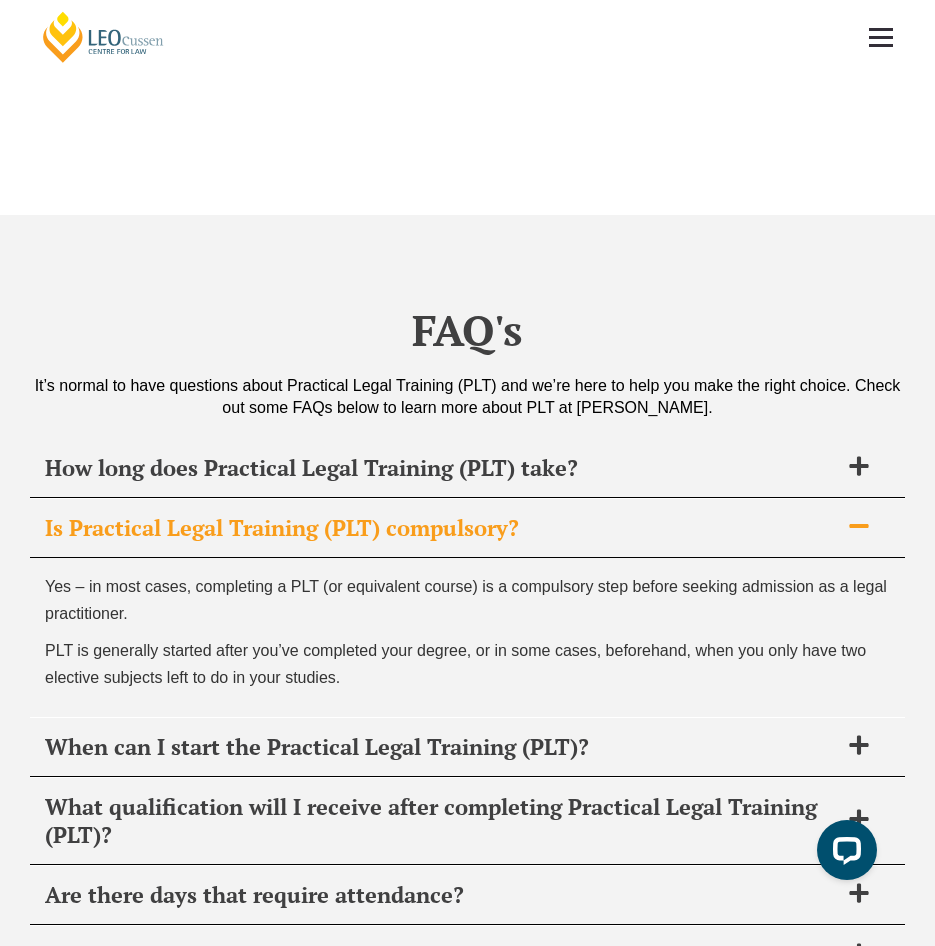 click on "Is Practical Legal Training (PLT) compulsory?" at bounding box center (441, 528) 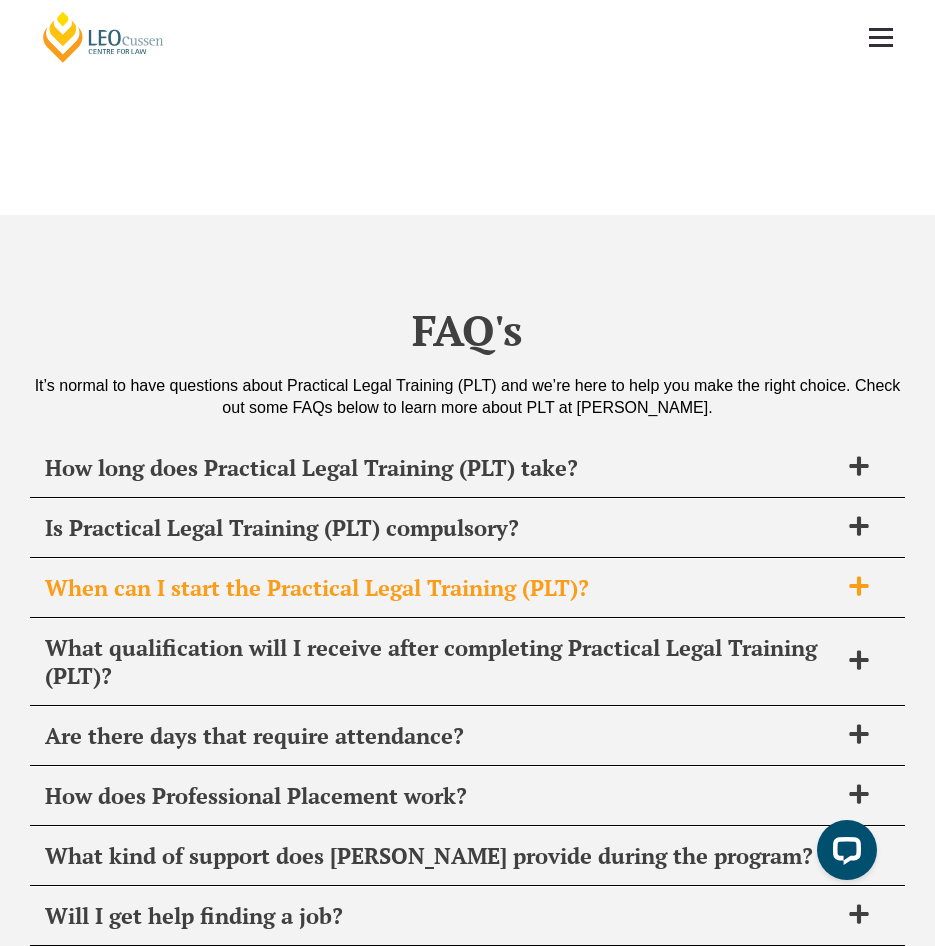 click on "When can I start the Practical Legal Training (PLT)?" at bounding box center [441, 588] 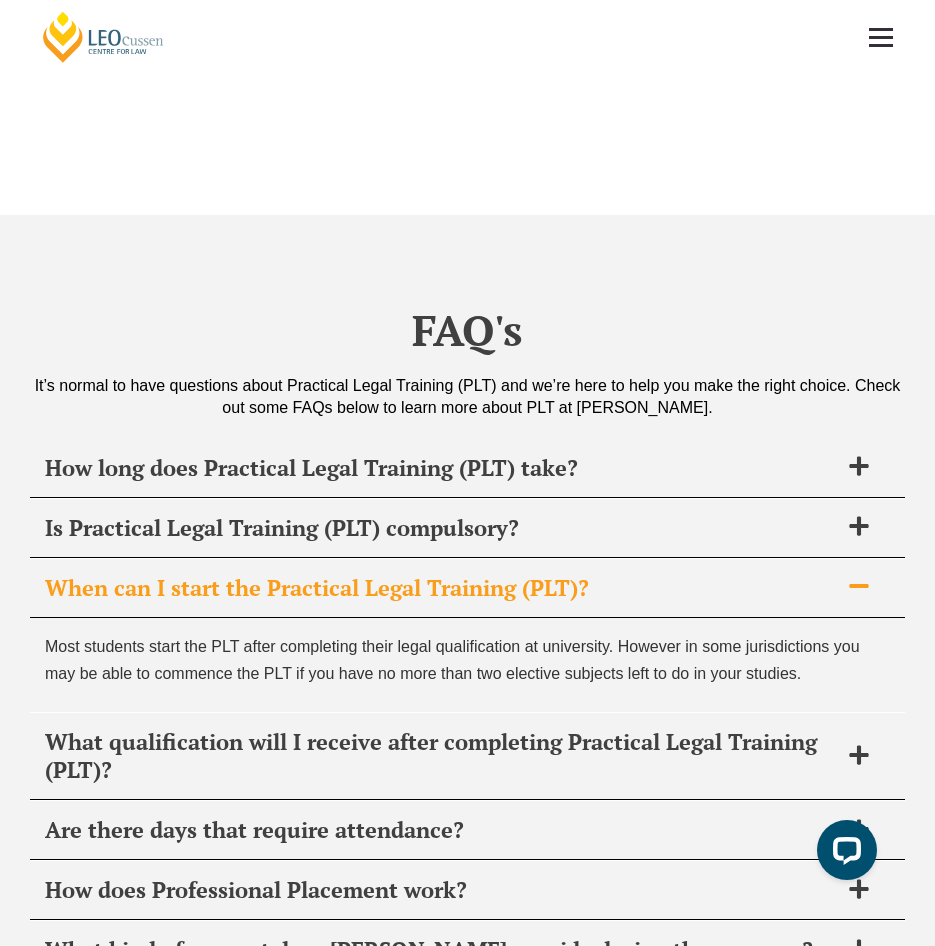 click on "When can I start the Practical Legal Training (PLT)?" at bounding box center [441, 588] 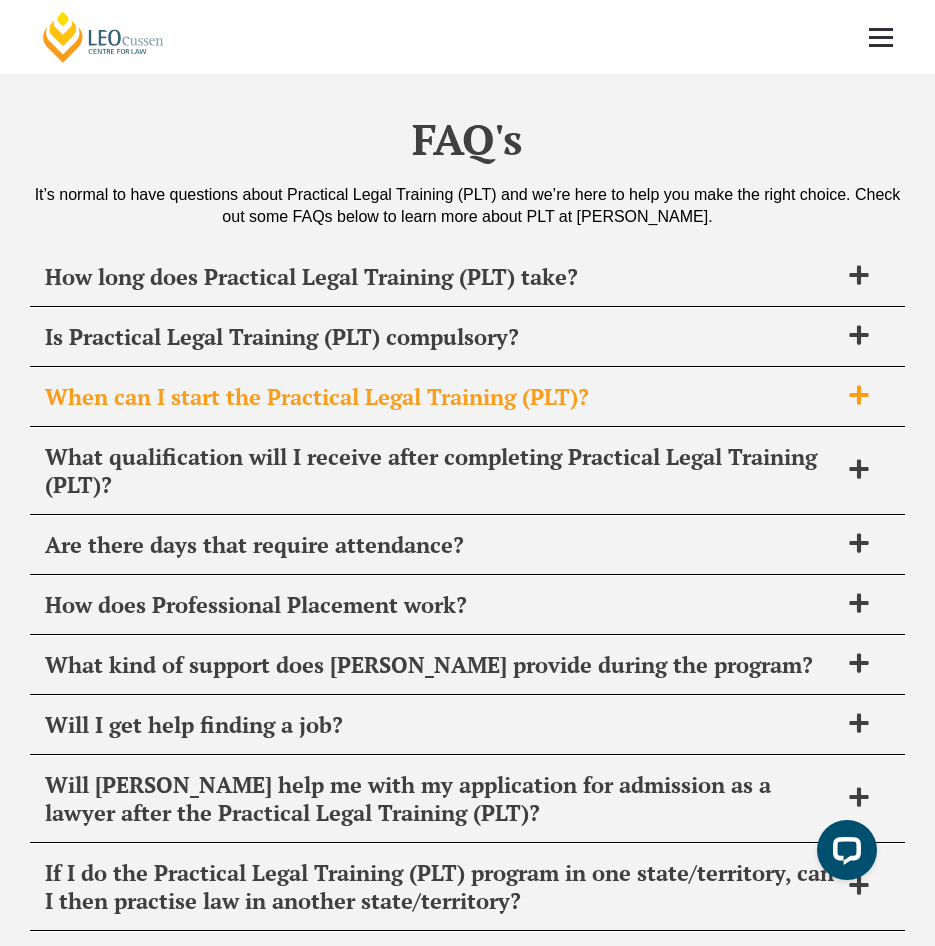scroll, scrollTop: 7877, scrollLeft: 0, axis: vertical 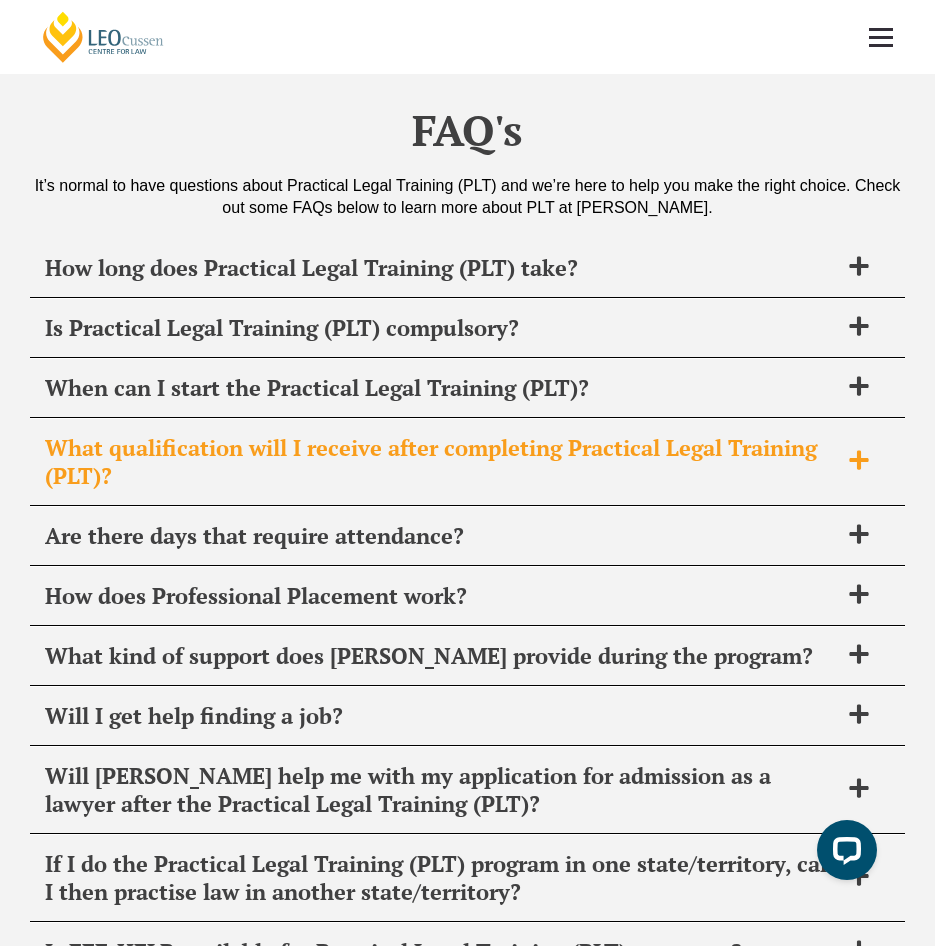 click on "What qualification will I receive after completing Practical Legal Training (PLT)?" at bounding box center (441, 462) 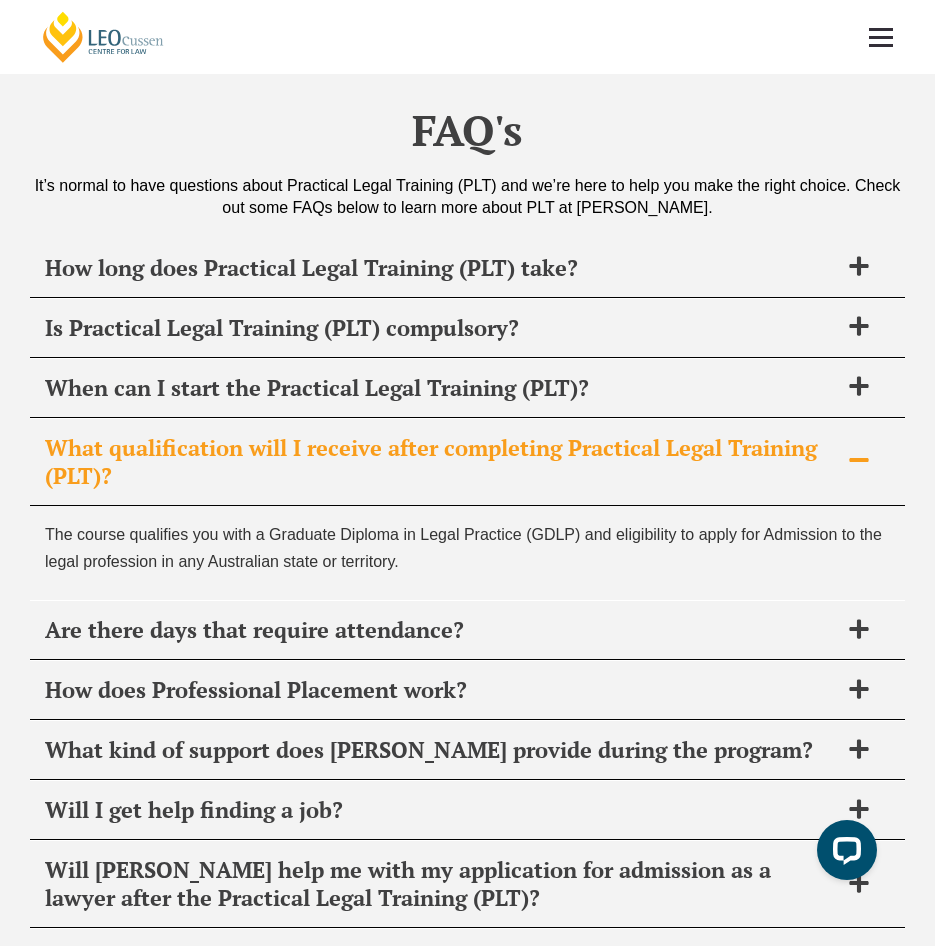 click on "What qualification will I receive after completing Practical Legal Training (PLT)?" at bounding box center (441, 462) 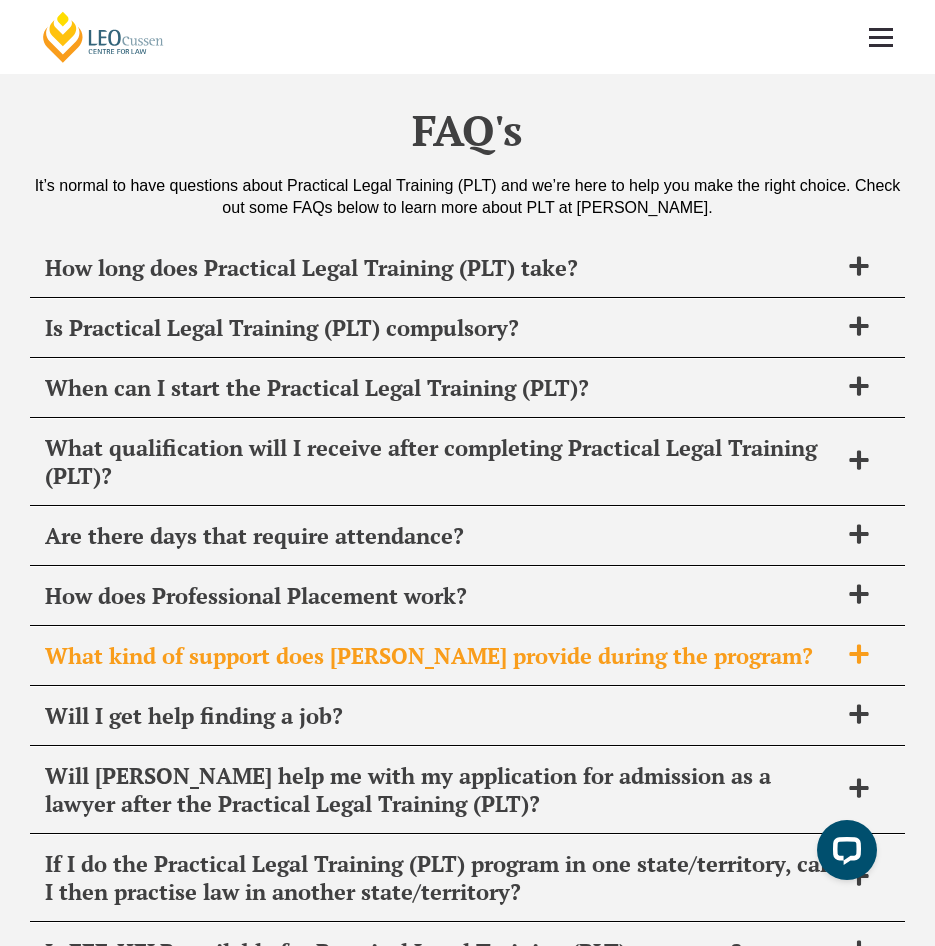 click on "What kind of support does Leo Cussen provide during the program?" at bounding box center [441, 656] 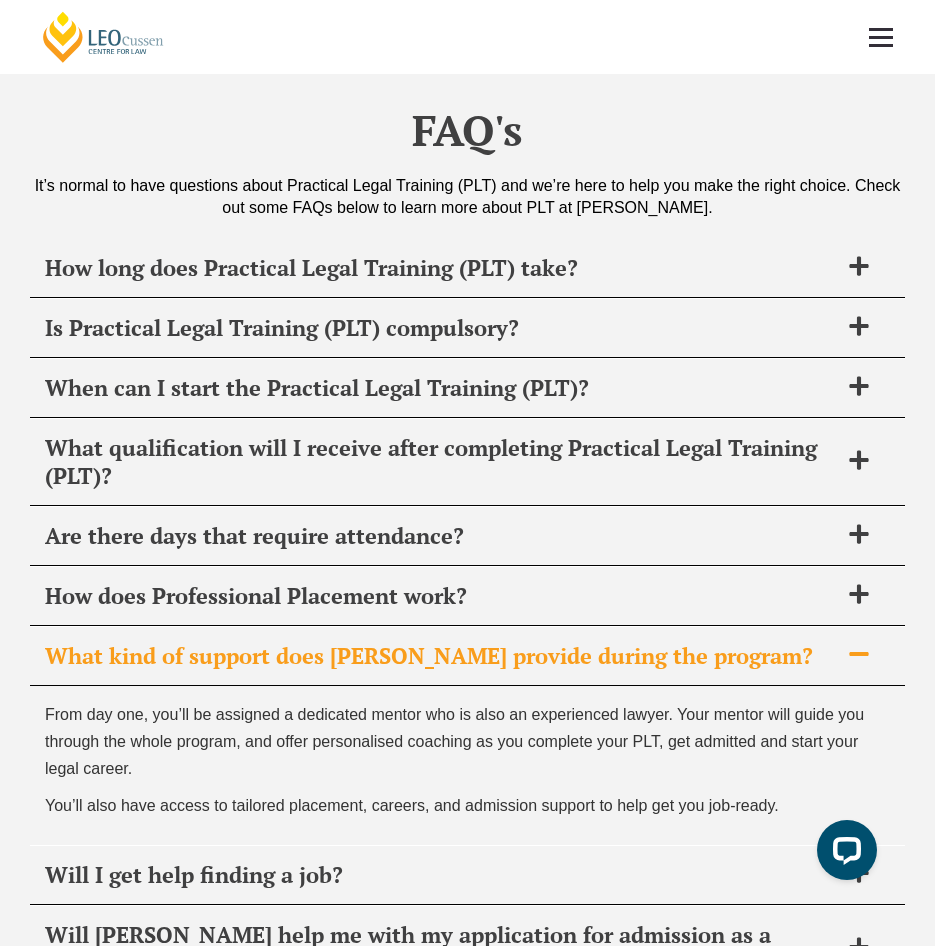 click on "What kind of support does Leo Cussen provide during the program?" at bounding box center (441, 656) 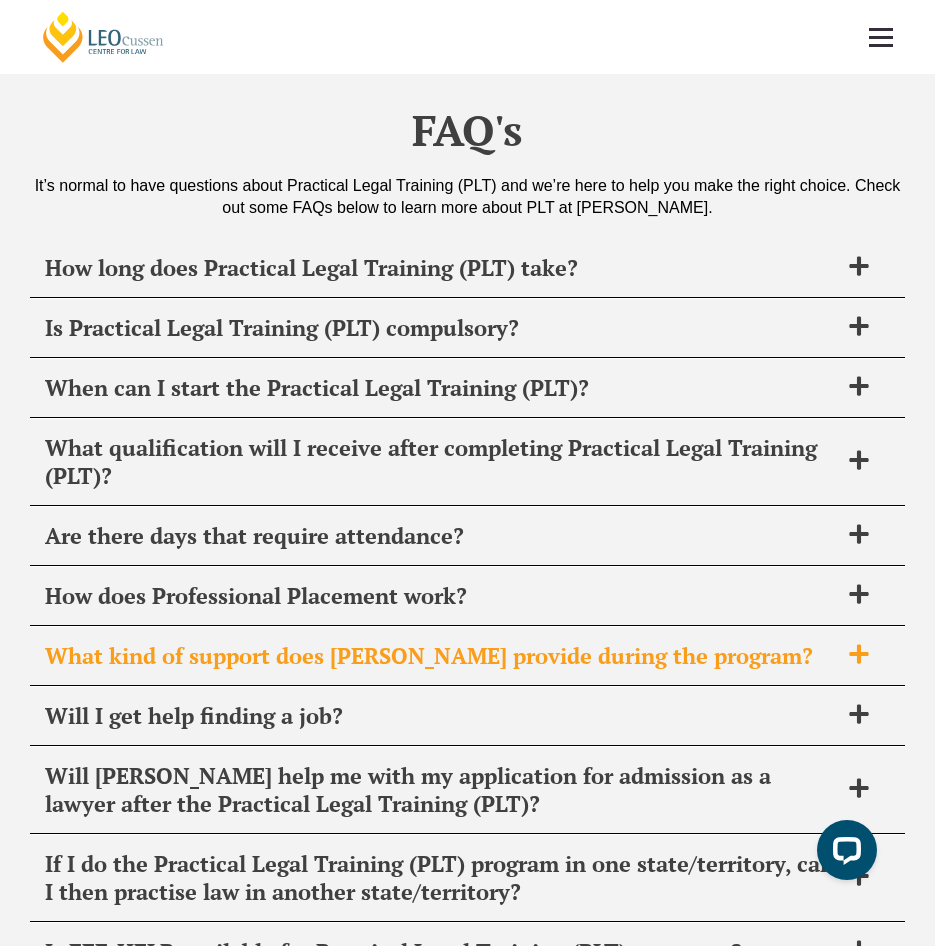 click on "What kind of support does Leo Cussen provide during the program?" at bounding box center (441, 656) 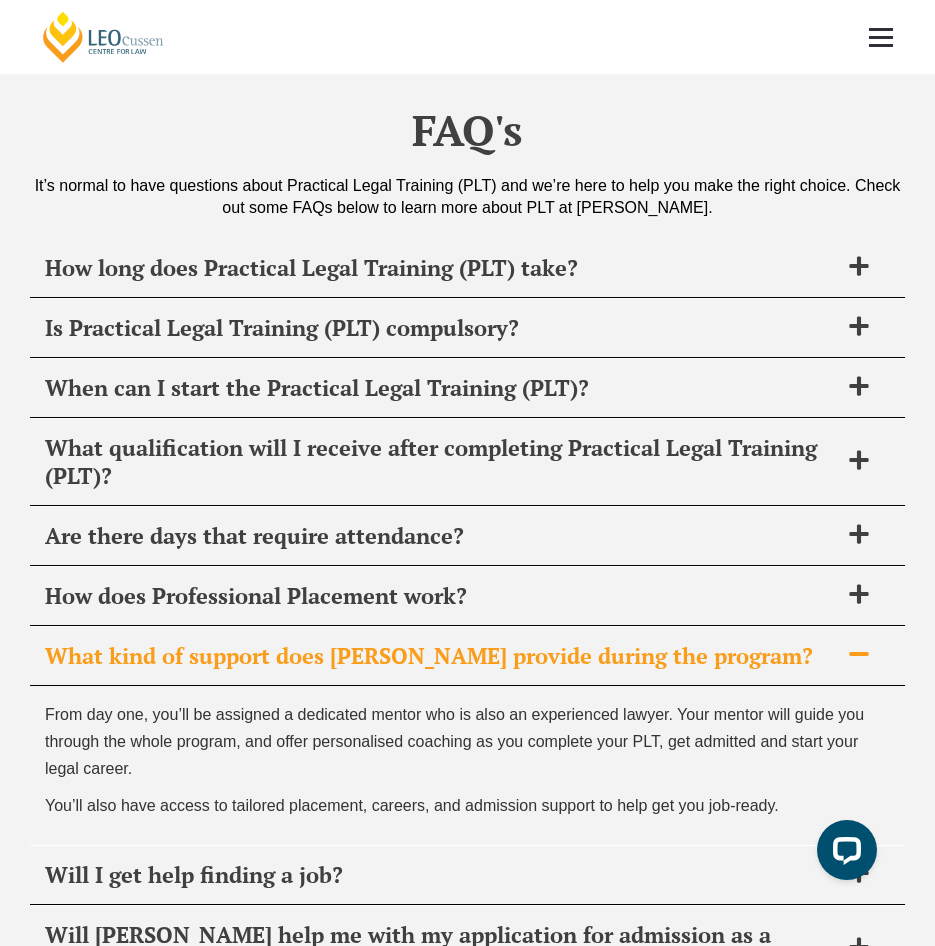 click on "What kind of support does Leo Cussen provide during the program?" at bounding box center (441, 656) 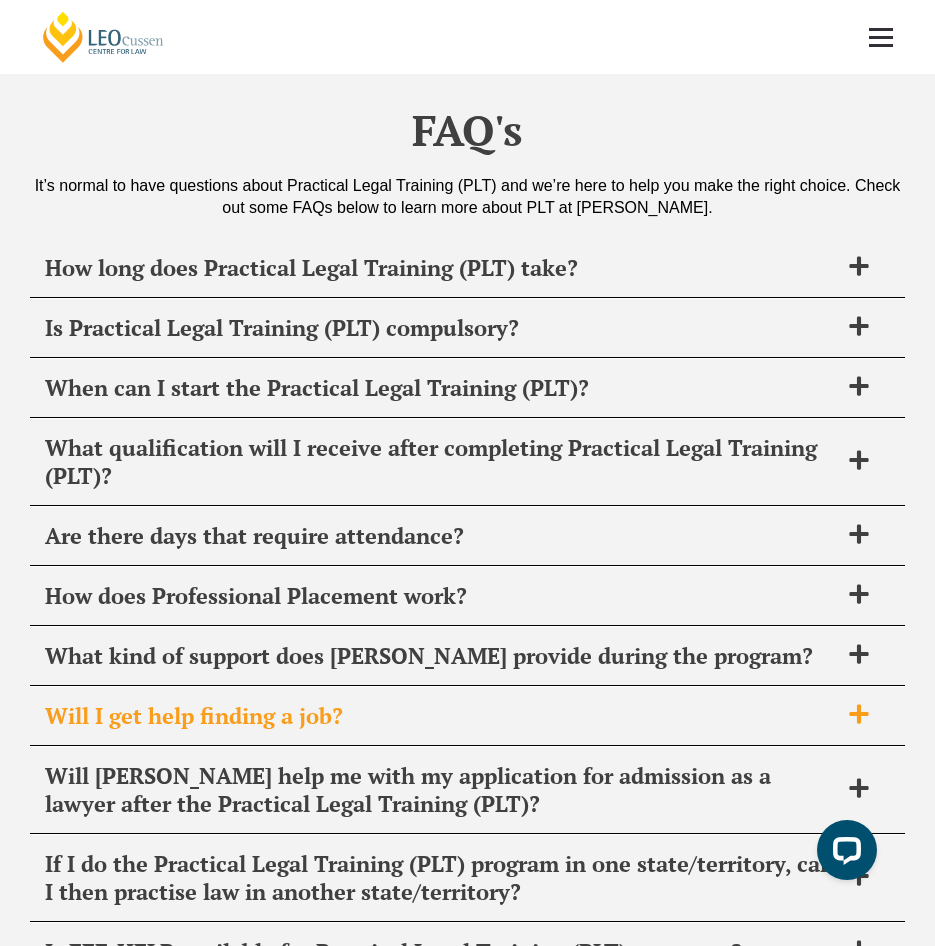 click on "Will I get help finding a job?" at bounding box center (441, 716) 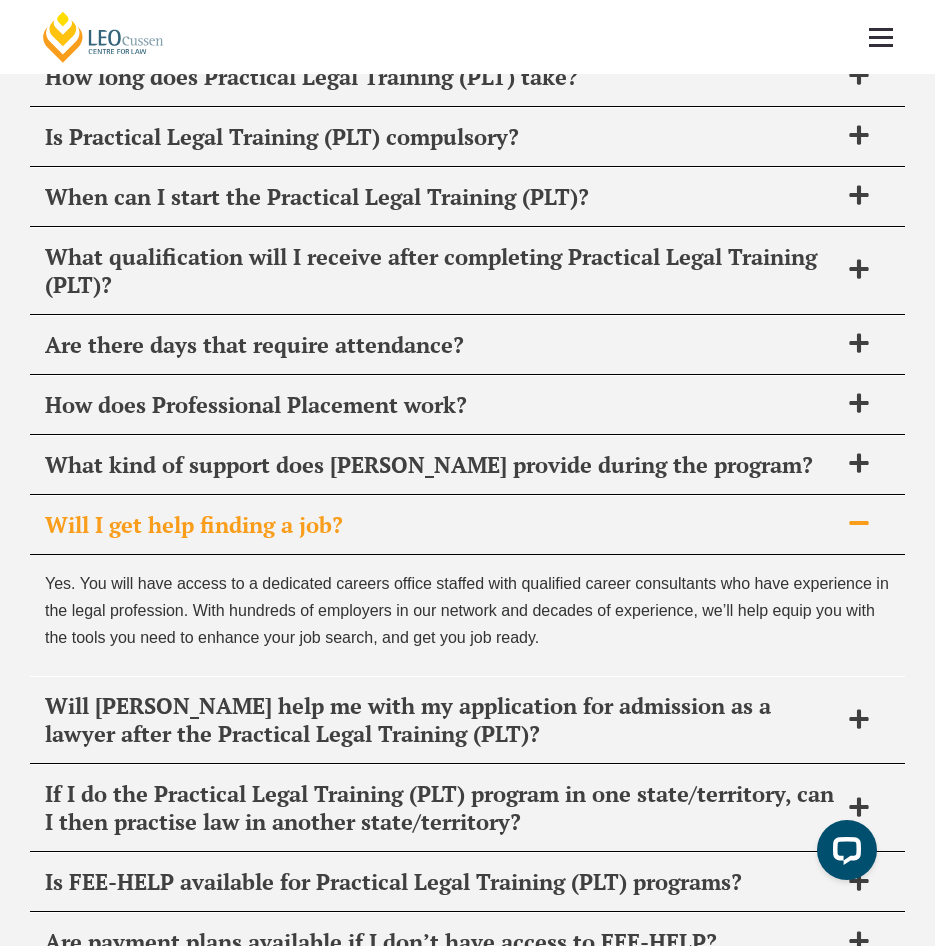 scroll, scrollTop: 8077, scrollLeft: 0, axis: vertical 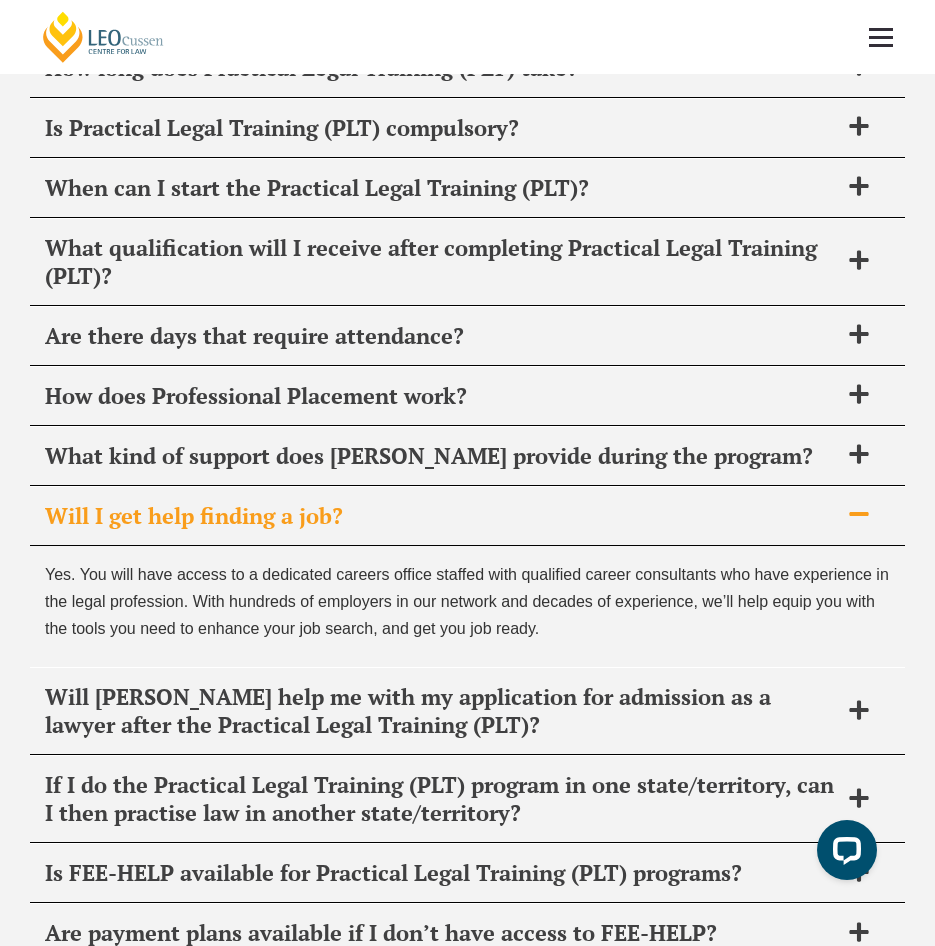 click on "Will I get help finding a job?" at bounding box center [467, 516] 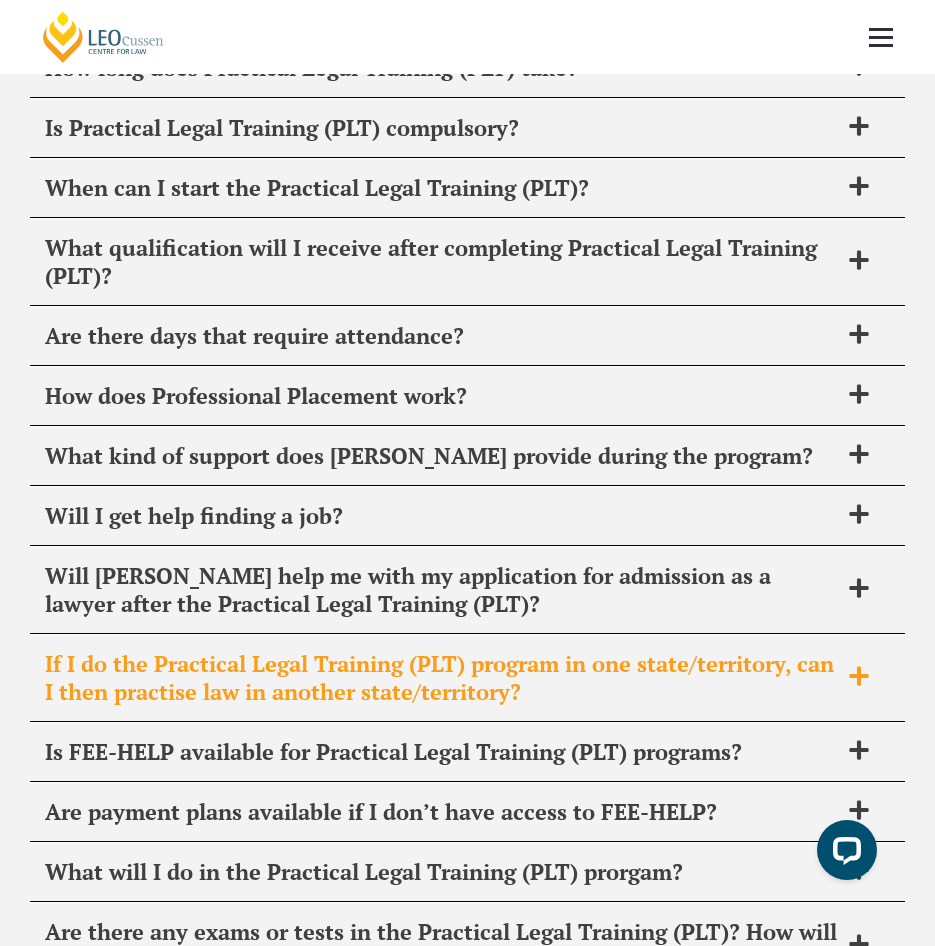 click on "If I do the Practical Legal Training (PLT) program in one state/territory, can I then practise law in another state/territory?" at bounding box center [441, 678] 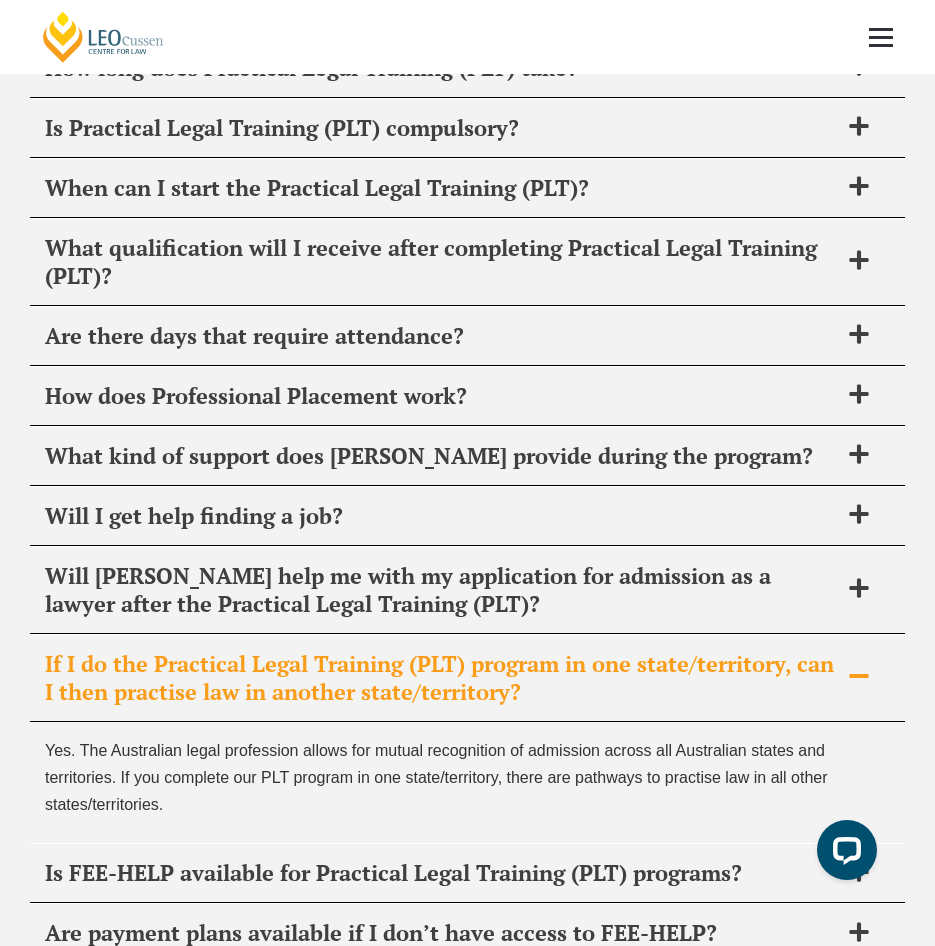 click on "If I do the Practical Legal Training (PLT) program in one state/territory, can I then practise law in another state/territory?" at bounding box center [441, 678] 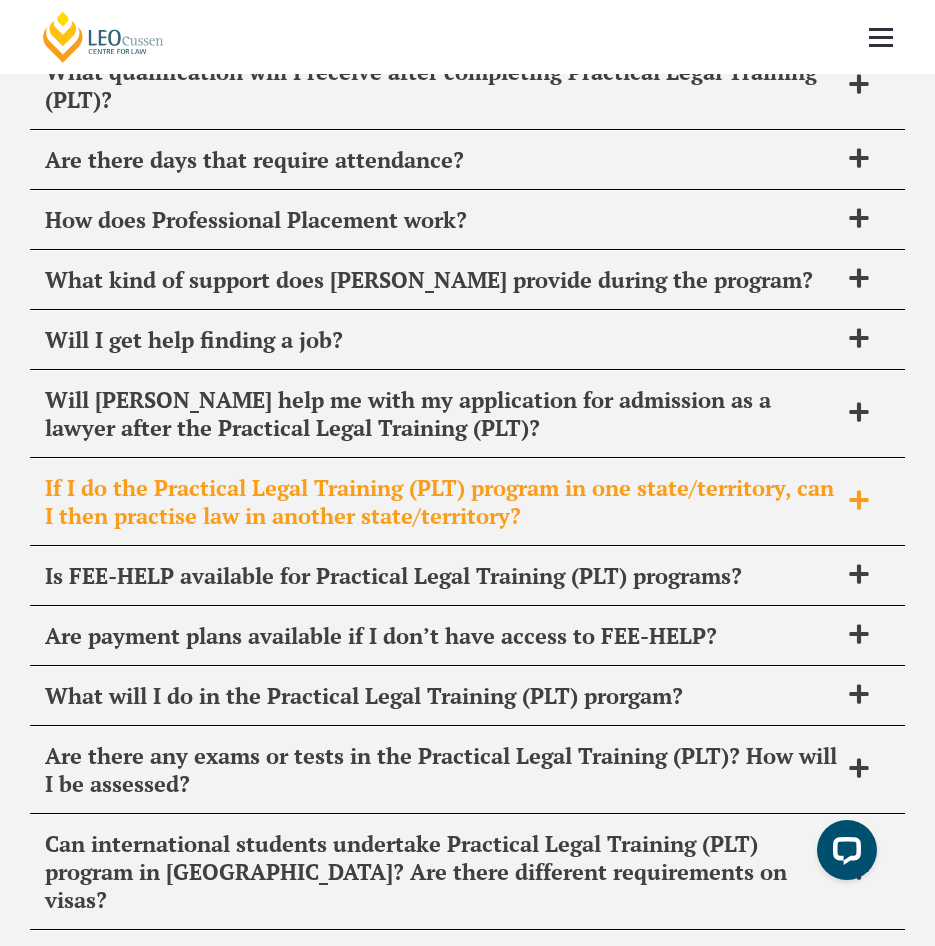 scroll, scrollTop: 8277, scrollLeft: 0, axis: vertical 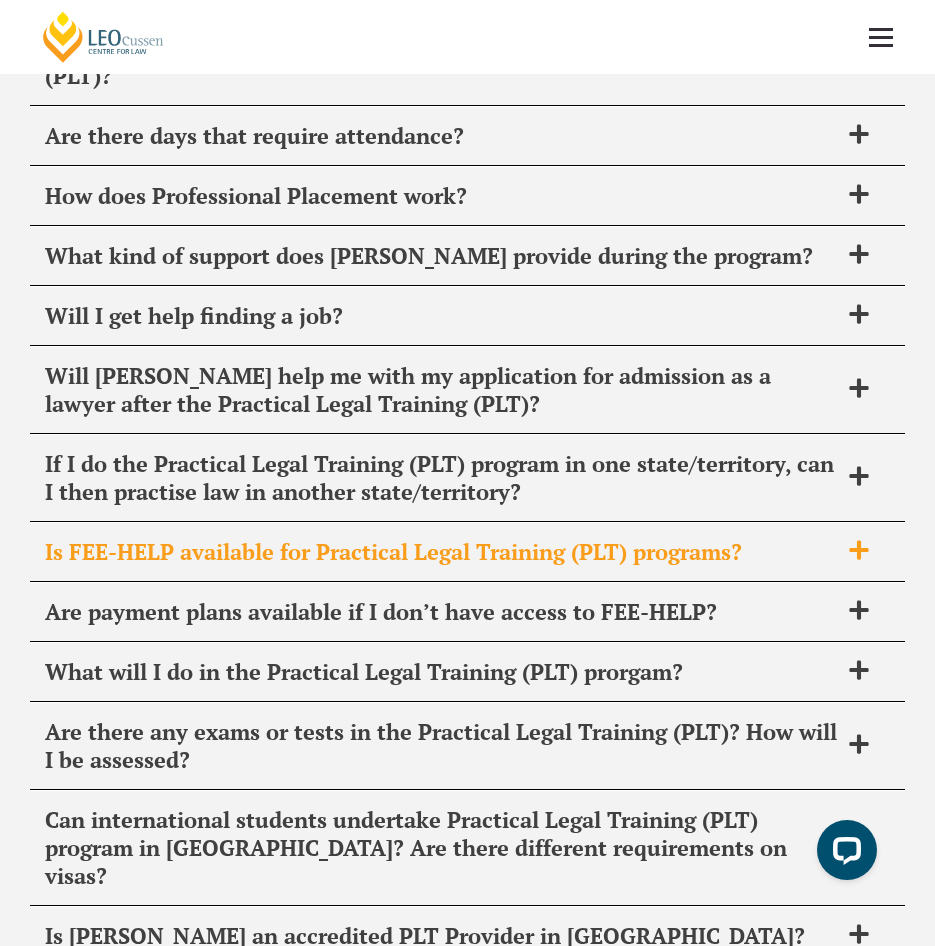 click on "Is FEE-HELP available for Practical Legal Training (PLT) programs?" at bounding box center (441, 552) 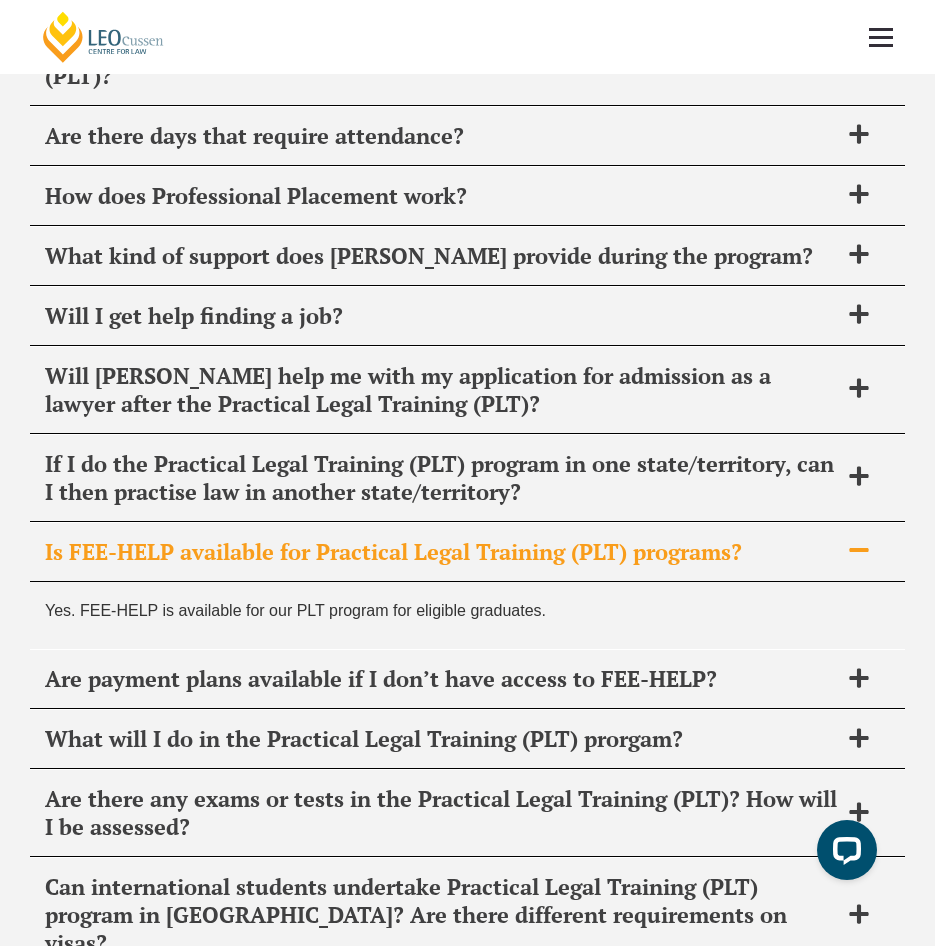 click on "Is FEE-HELP available for Practical Legal Training (PLT) programs?" at bounding box center (441, 552) 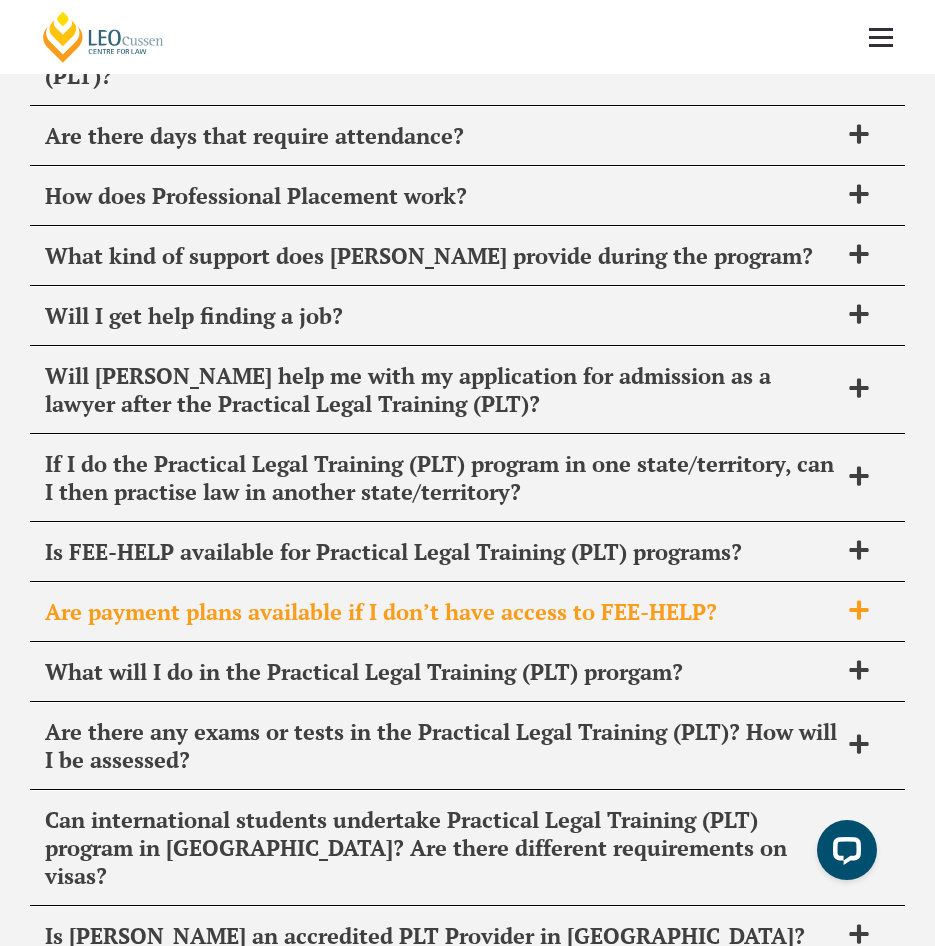 click on "Are payment plans available if I don’t have access to FEE-HELP?" at bounding box center (467, 612) 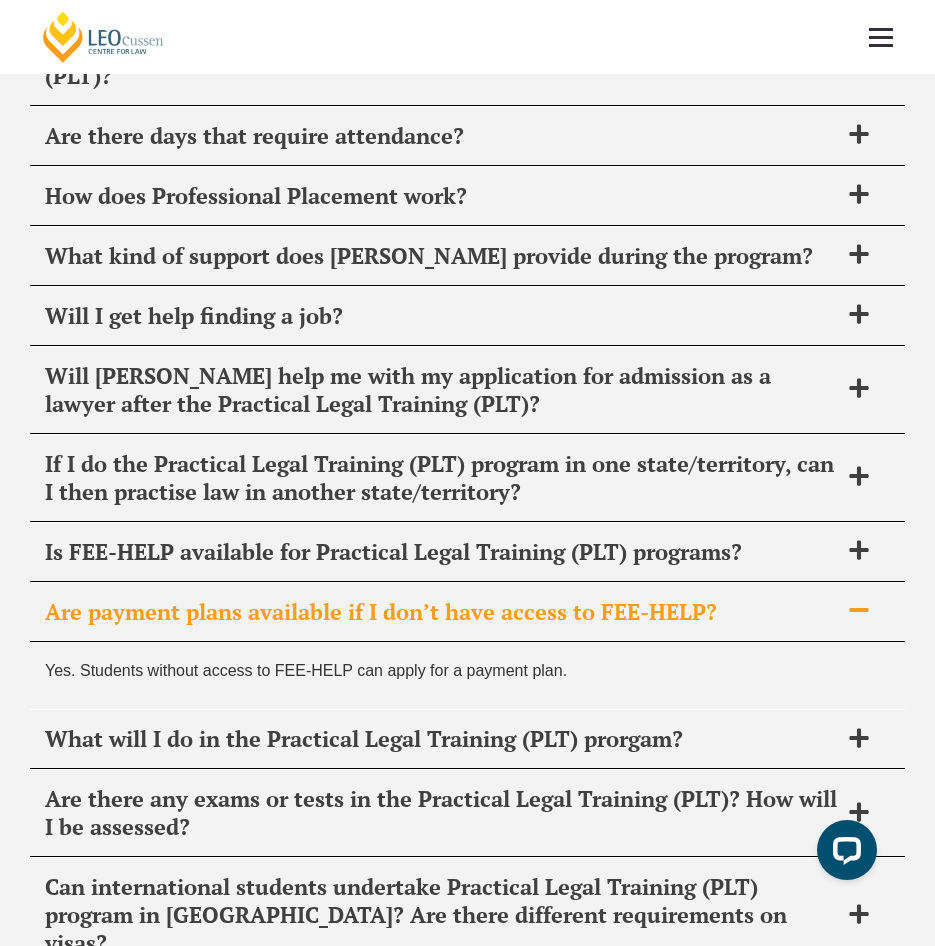 click on "Are payment plans available if I don’t have access to FEE-HELP?" at bounding box center (467, 612) 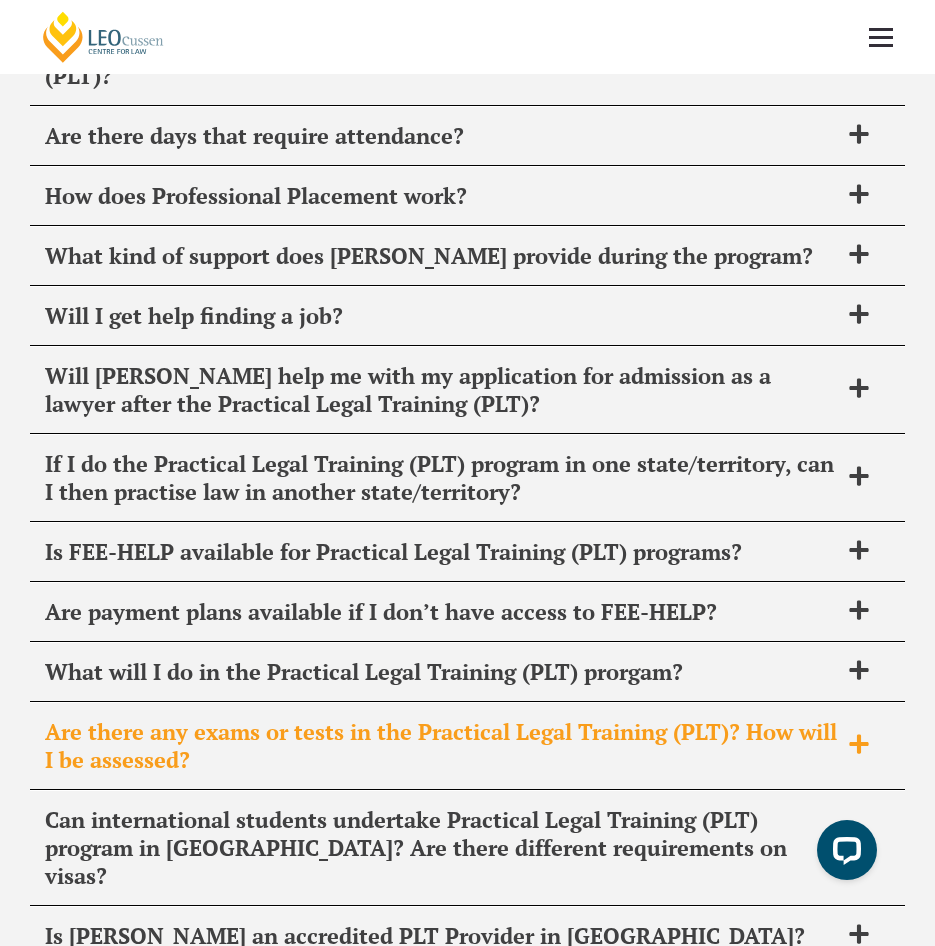 click on "Are there any exams or tests in the Practical Legal Training (PLT)? How will I be assessed?" at bounding box center (441, 746) 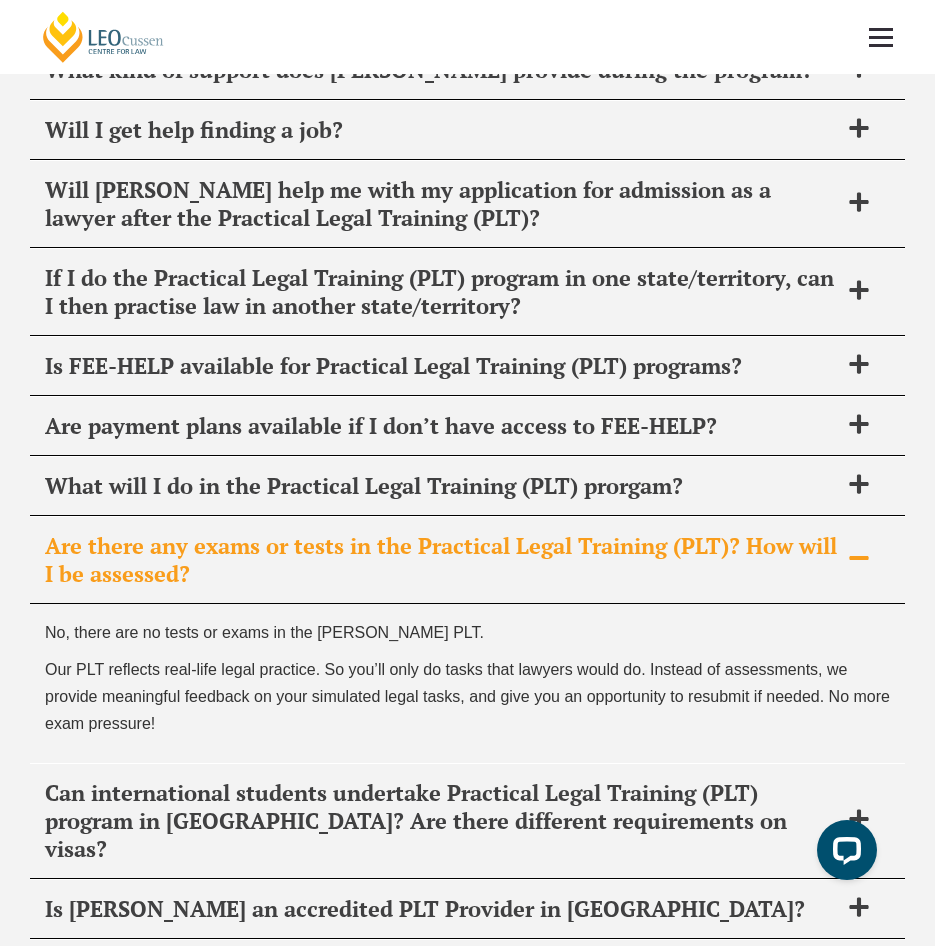 scroll, scrollTop: 8477, scrollLeft: 0, axis: vertical 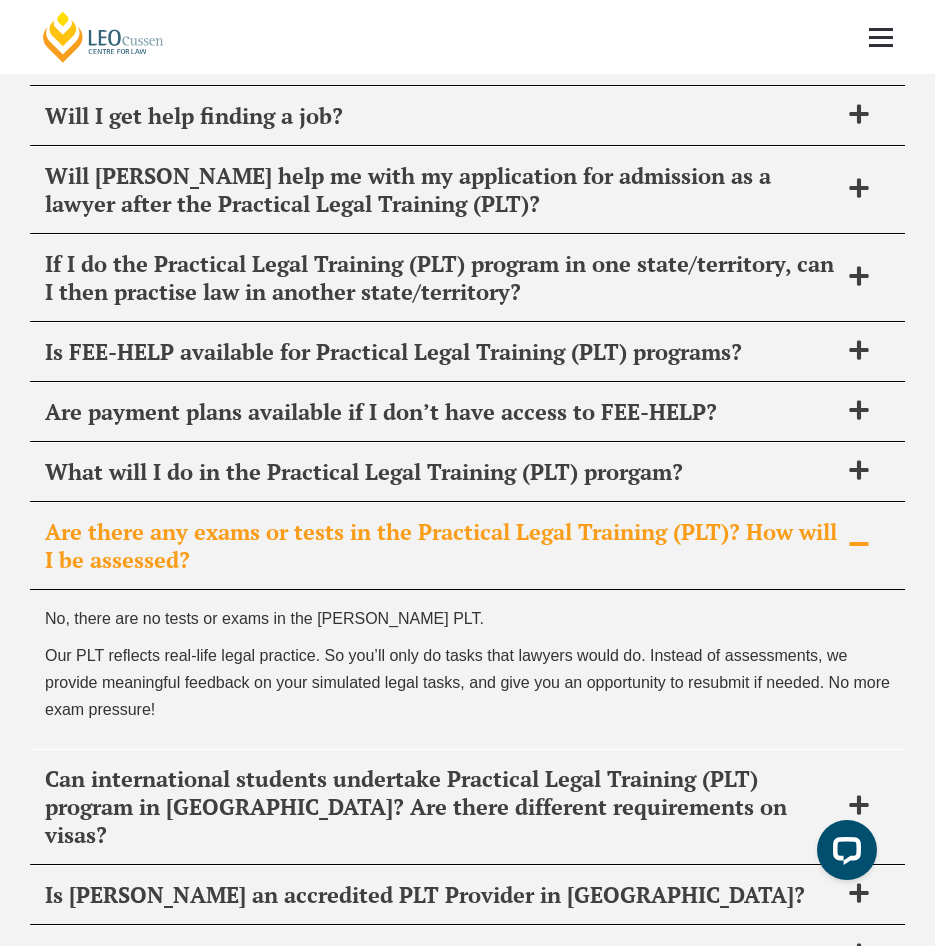click on "Are there any exams or tests in the Practical Legal Training (PLT)? How will I be assessed?" at bounding box center [467, 546] 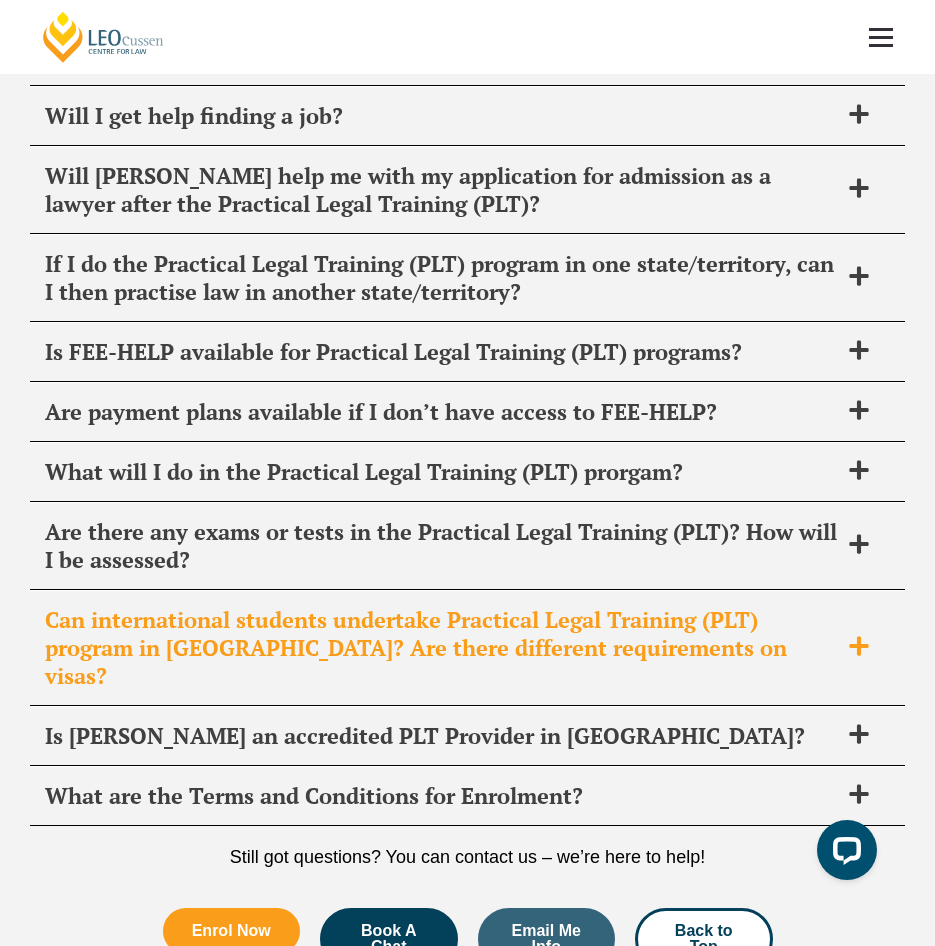 click on "Can international students undertake Practical Legal Training (PLT) program in Australia? Are there different requirements on visas?" at bounding box center (467, 648) 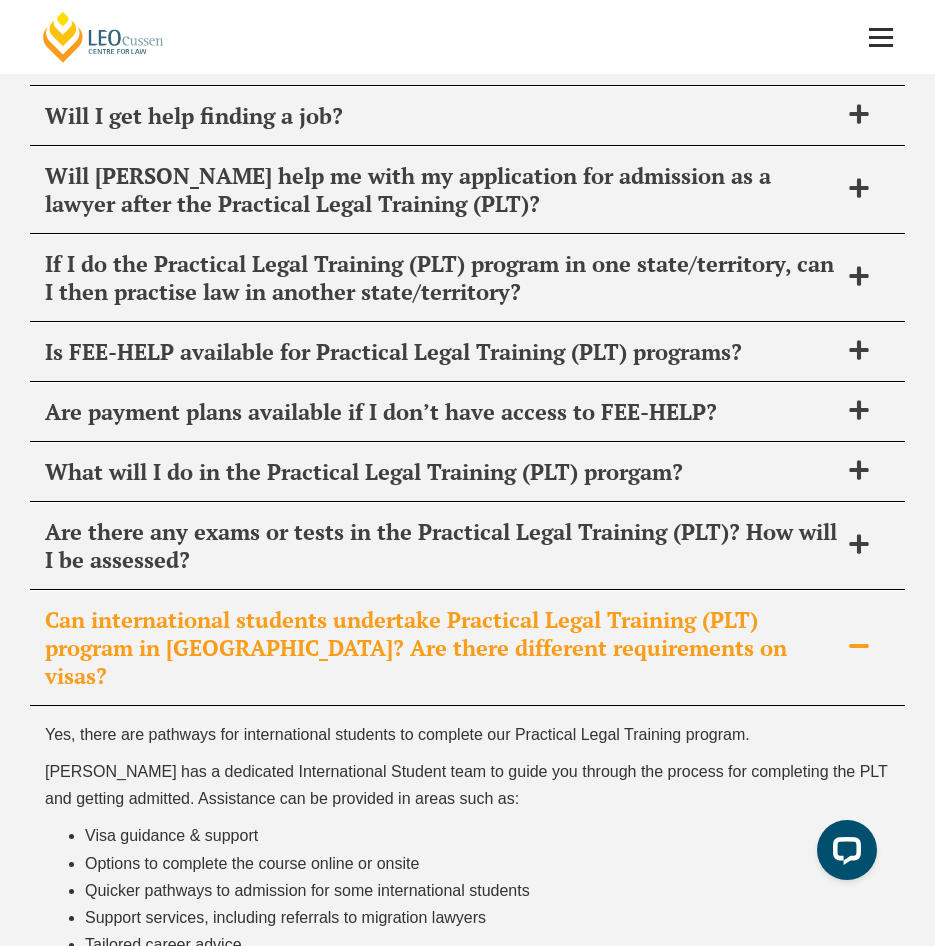 click on "Can international students undertake Practical Legal Training (PLT) program in Australia? Are there different requirements on visas?" at bounding box center [467, 648] 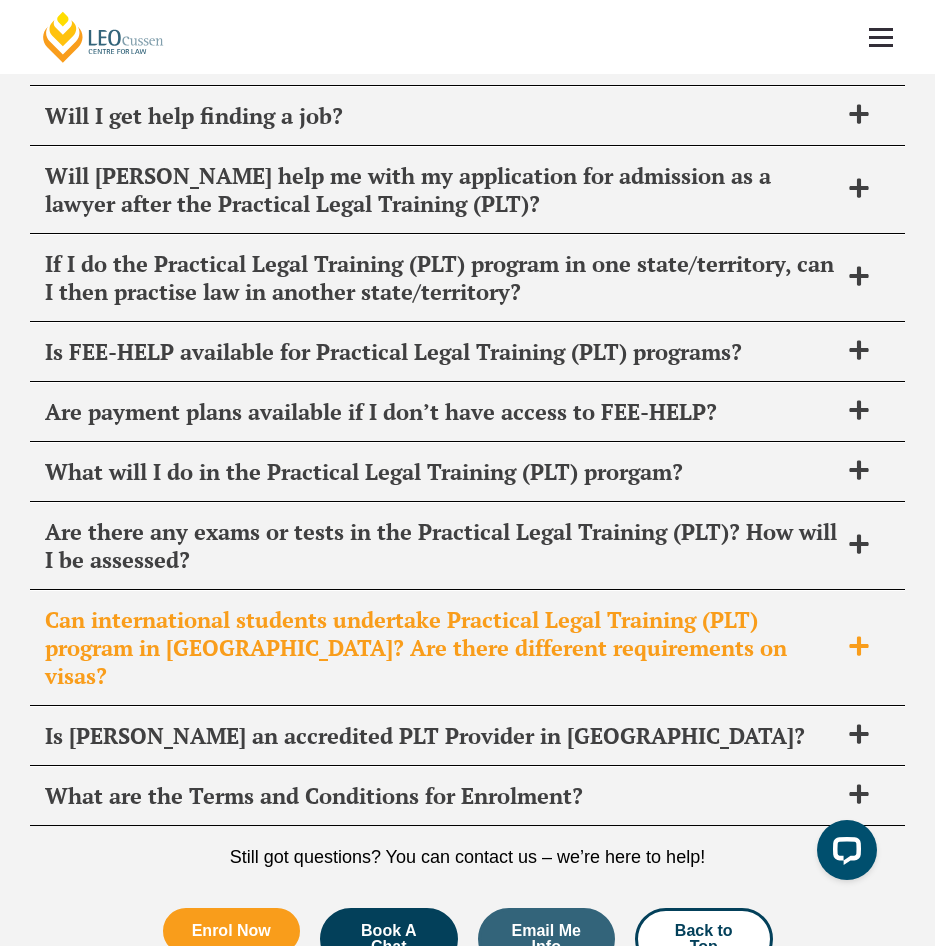 click on "Can international students undertake Practical Legal Training (PLT) program in Australia? Are there different requirements on visas?" at bounding box center (467, 648) 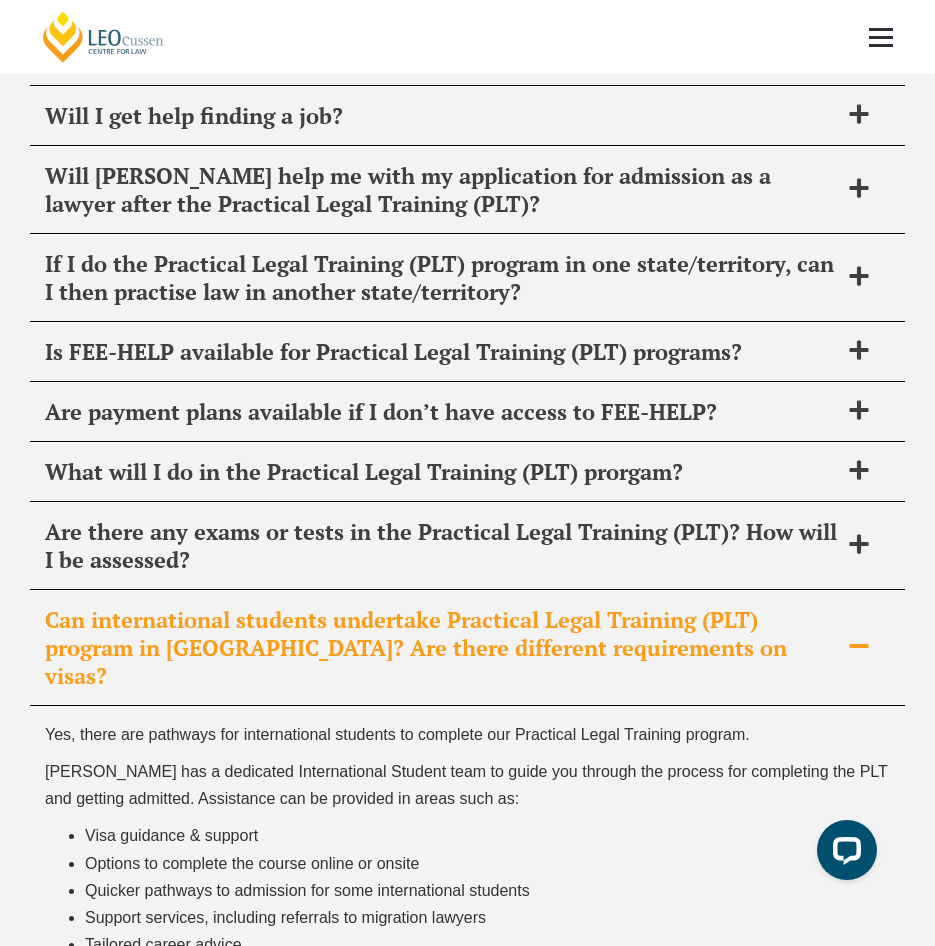 click on "Can international students undertake Practical Legal Training (PLT) program in Australia? Are there different requirements on visas?" at bounding box center (441, 648) 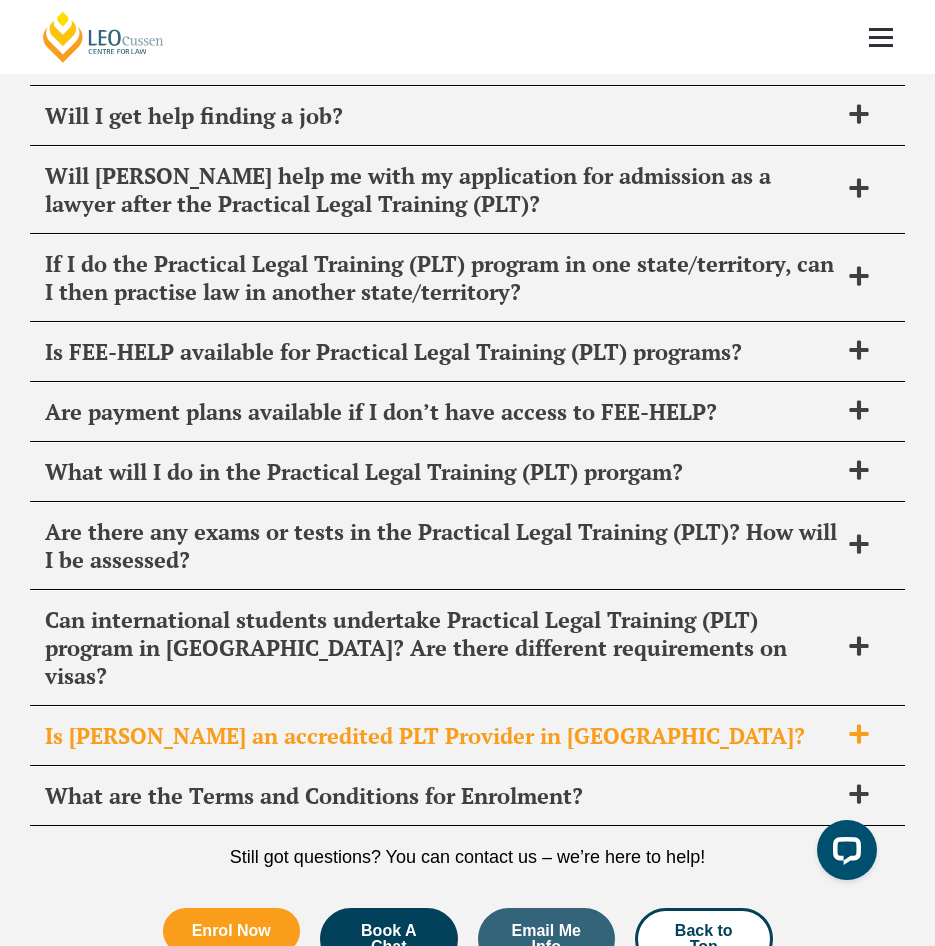 click on "Is Leo Cussen an accredited PLT Provider in VIC?" at bounding box center (467, 736) 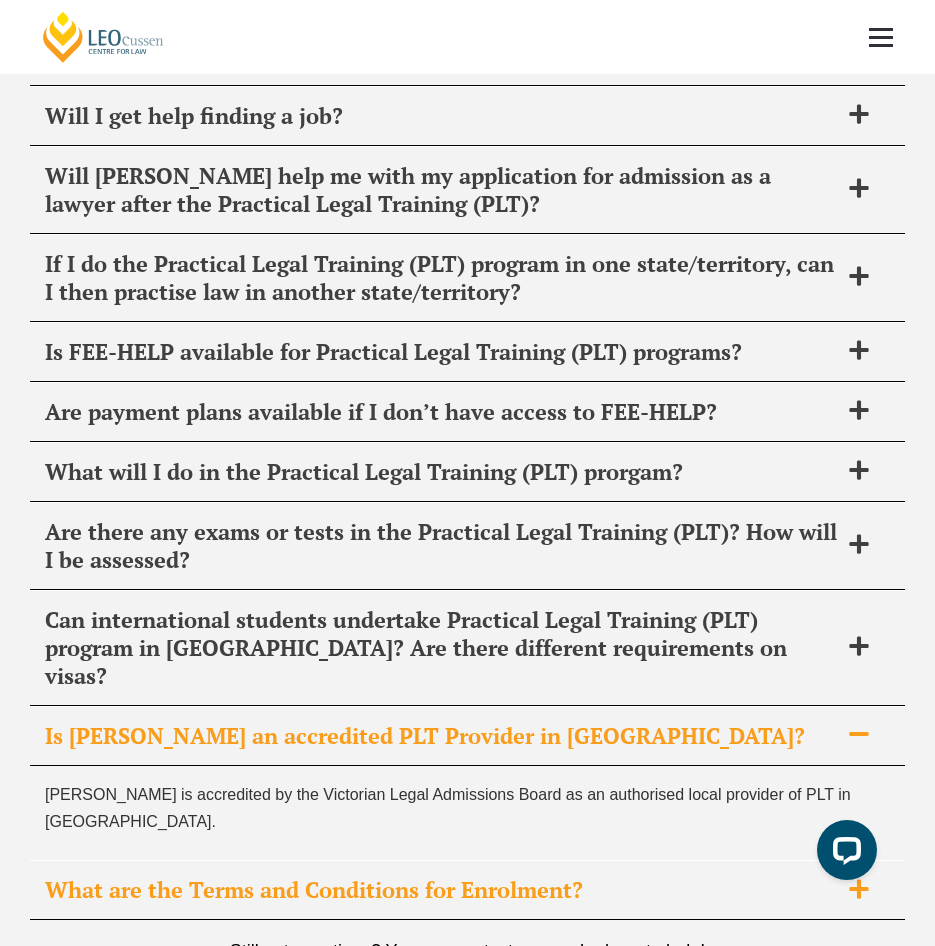 click on "What are the Terms and Conditions for Enrolment?" at bounding box center [467, 890] 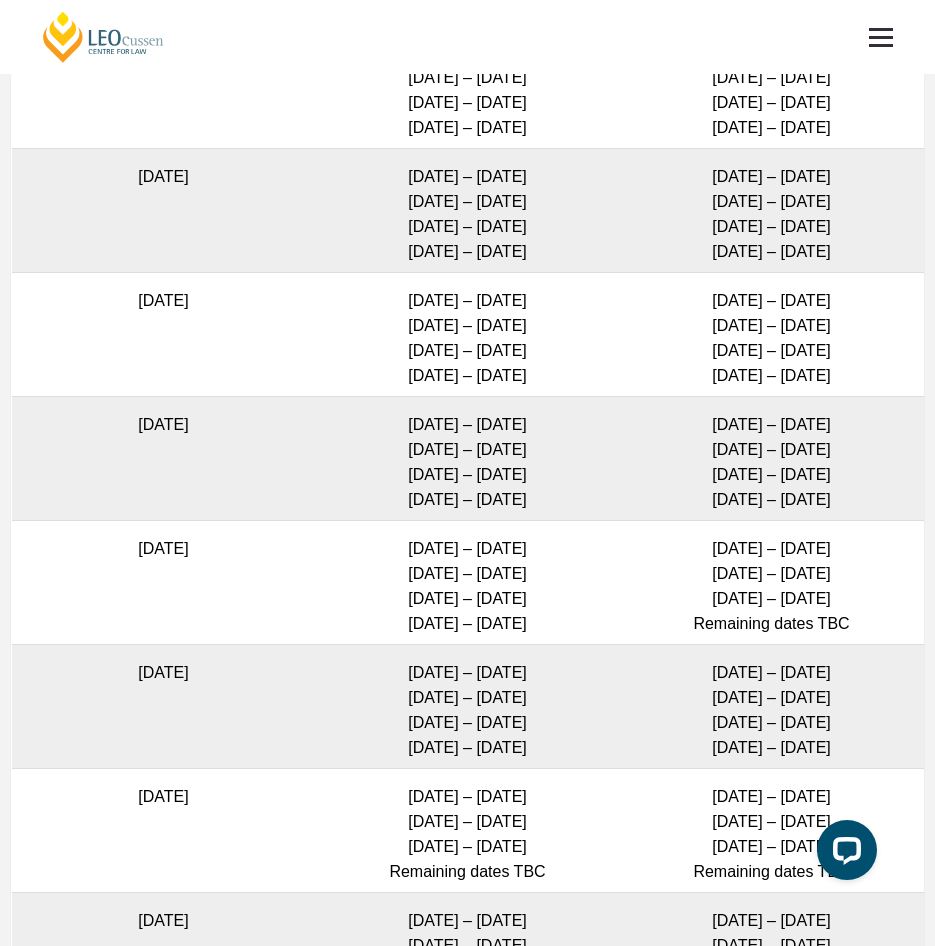 scroll, scrollTop: 5677, scrollLeft: 0, axis: vertical 